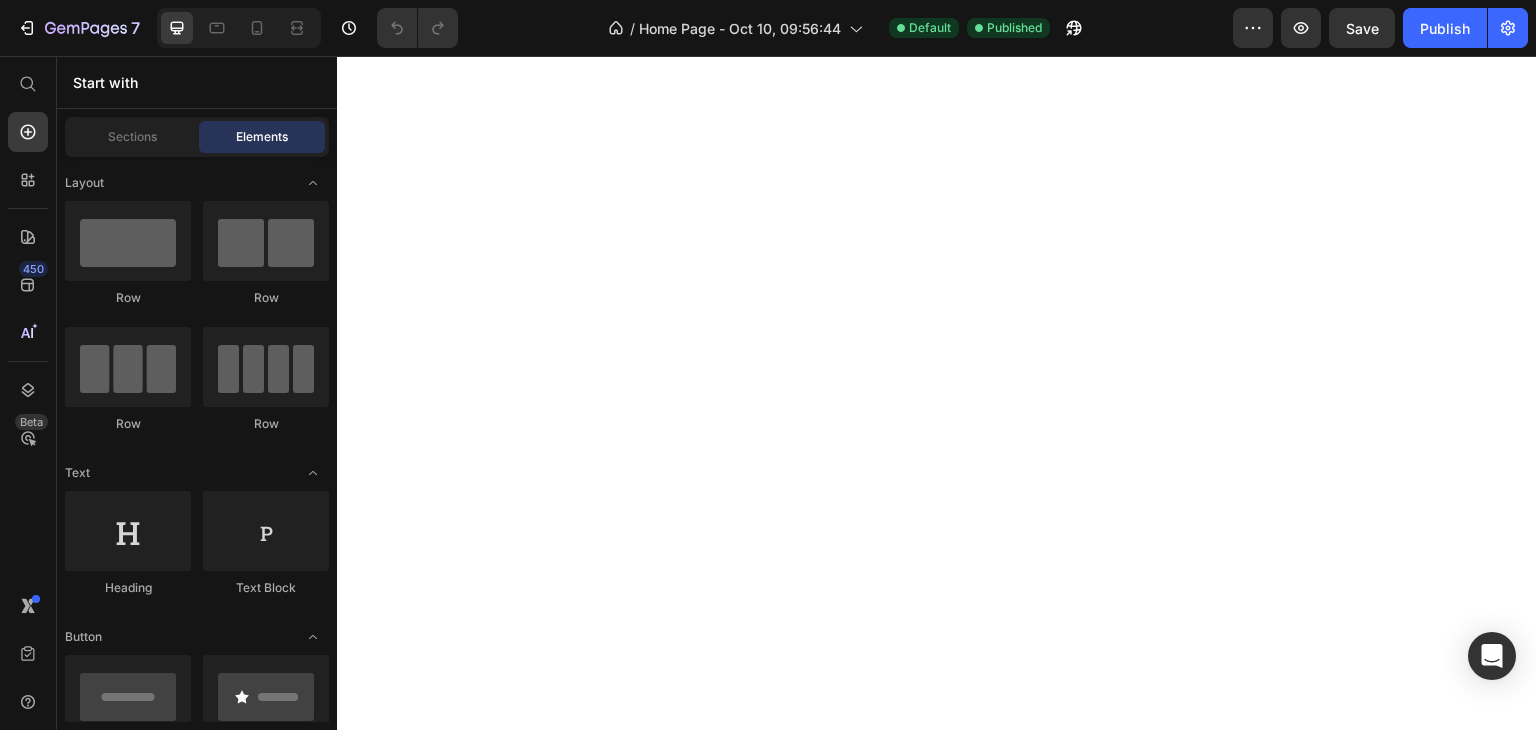 scroll, scrollTop: 0, scrollLeft: 0, axis: both 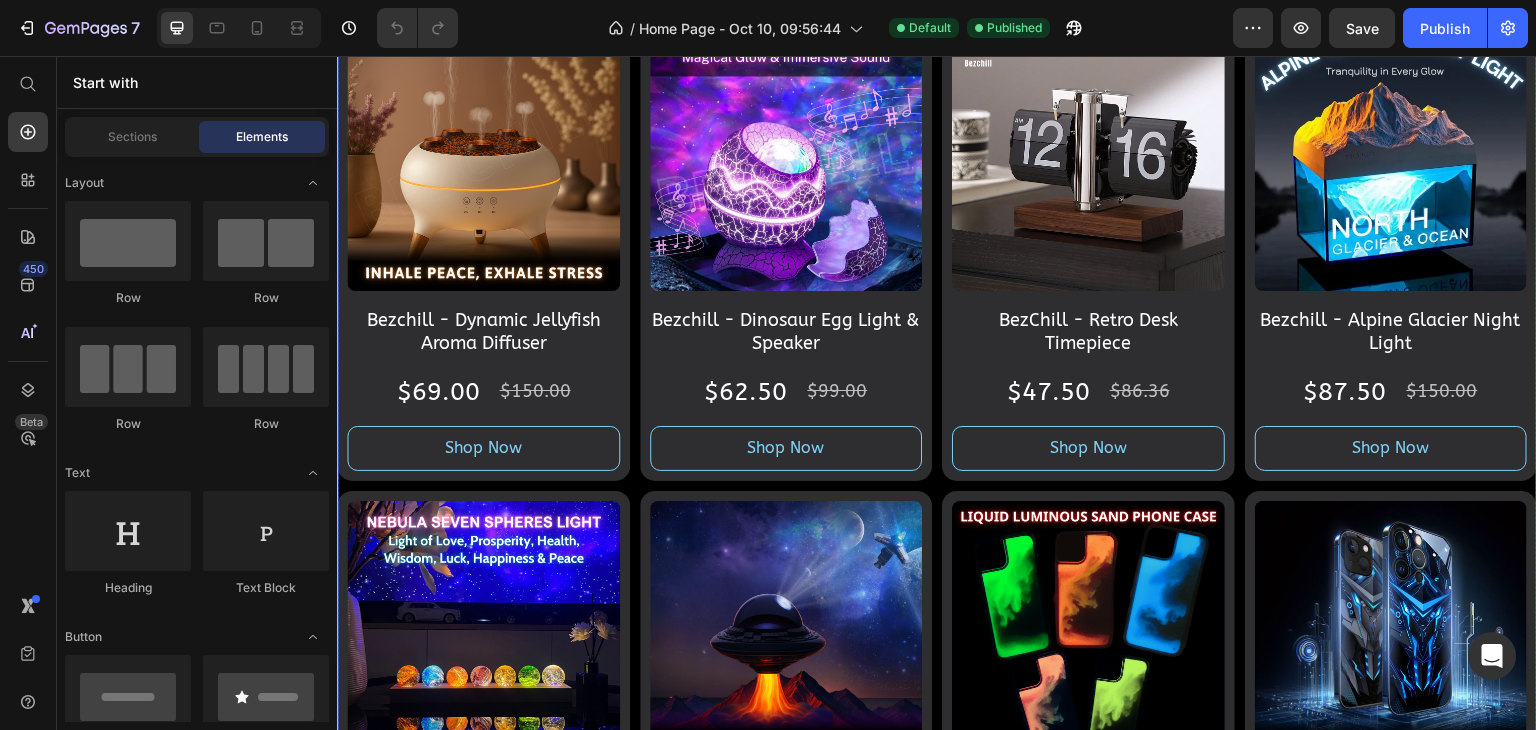 click on "What's Popular Now Heading Product Images Bezchill - Dynamic Jellyfish Aroma Diffuser Product Title $69.00 Product Price $150.00 Product Price Row Shop Now Product View More Row Product Images Bezchill - Dinosaur Egg Light & Speaker Product Title $62.50 Product Price $99.00 Product Price Row Shop Now Product View More Row Product Images BezChill - Retro Desk Timepiece Product Title $47.50 Product Price $86.36 Product Price Row Shop Now Product View More Row Product Images Bezchill - Alpine Glacier Night Light Product Title $87.50 Product Price $150.00 Product Price Row Shop Now Product View More Row Product List Product Images Bezchill - Aurora Seven Spheres Product Title $38.00 Product Price $69.00 Product Price Row Shop Now Product View More Row Product Images Bezchill - UFO Galaxy Light Projector Product Title $75.00 Product Price $130.00 Product Price Row Shop Now Product View More Row Product Images Bezchill - Liquid Luminous Sand Phone Case Product Title $19.00 Product Price $50.00 Product Price Row Row" at bounding box center (937, 445) 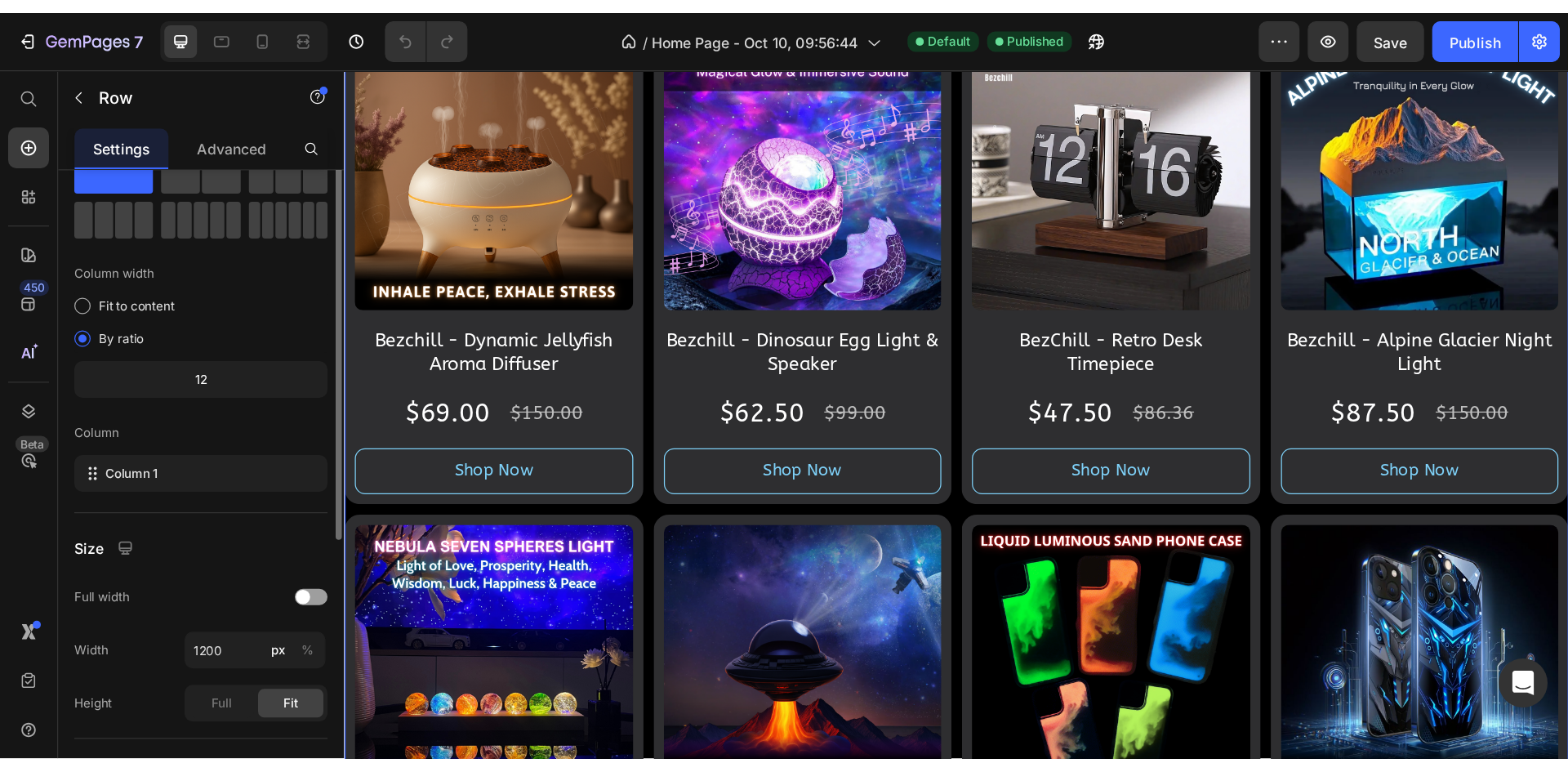 scroll, scrollTop: 0, scrollLeft: 0, axis: both 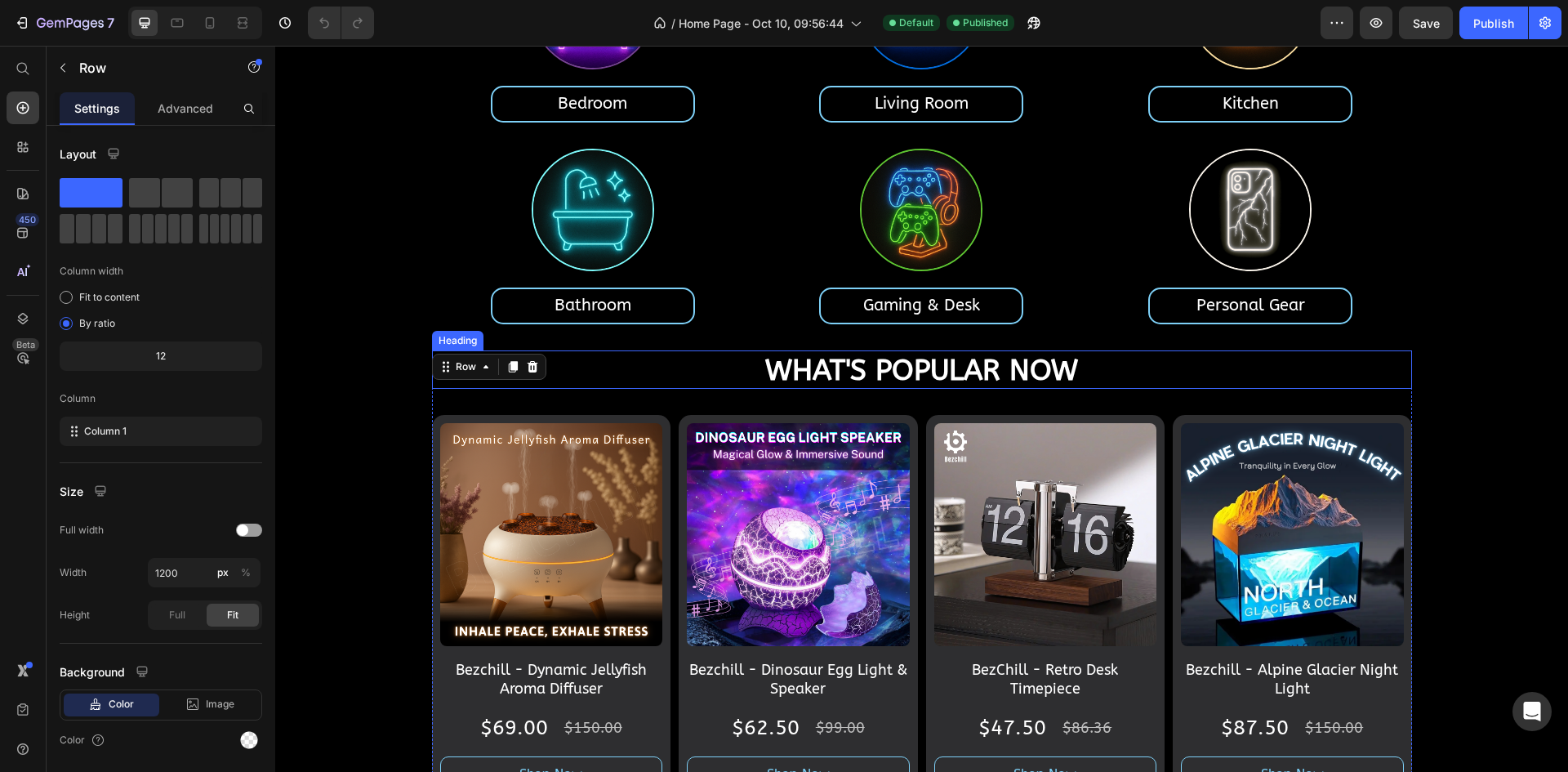 click on "What's Popular Now" at bounding box center (922, 370) 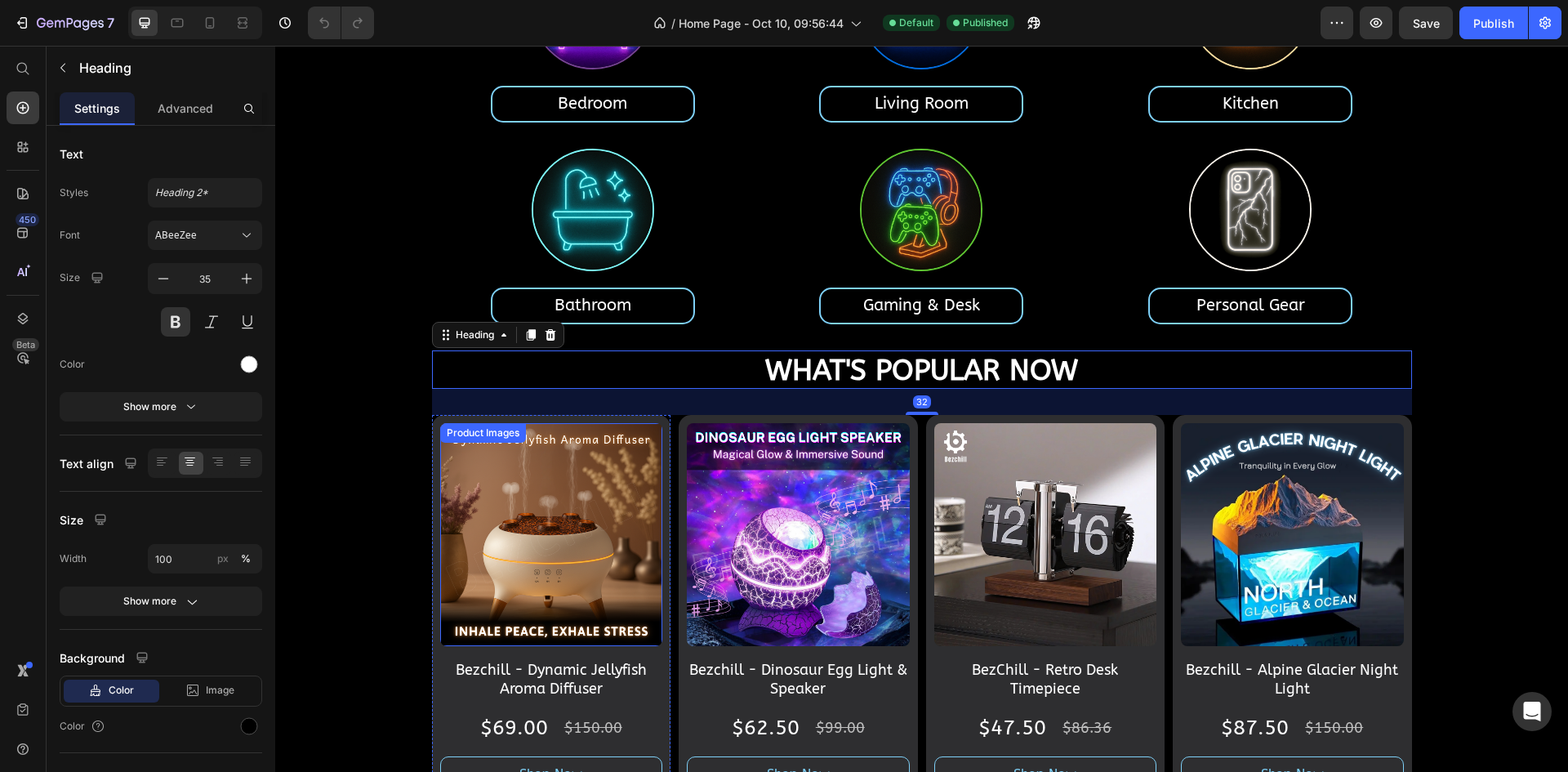 click at bounding box center [551, 534] 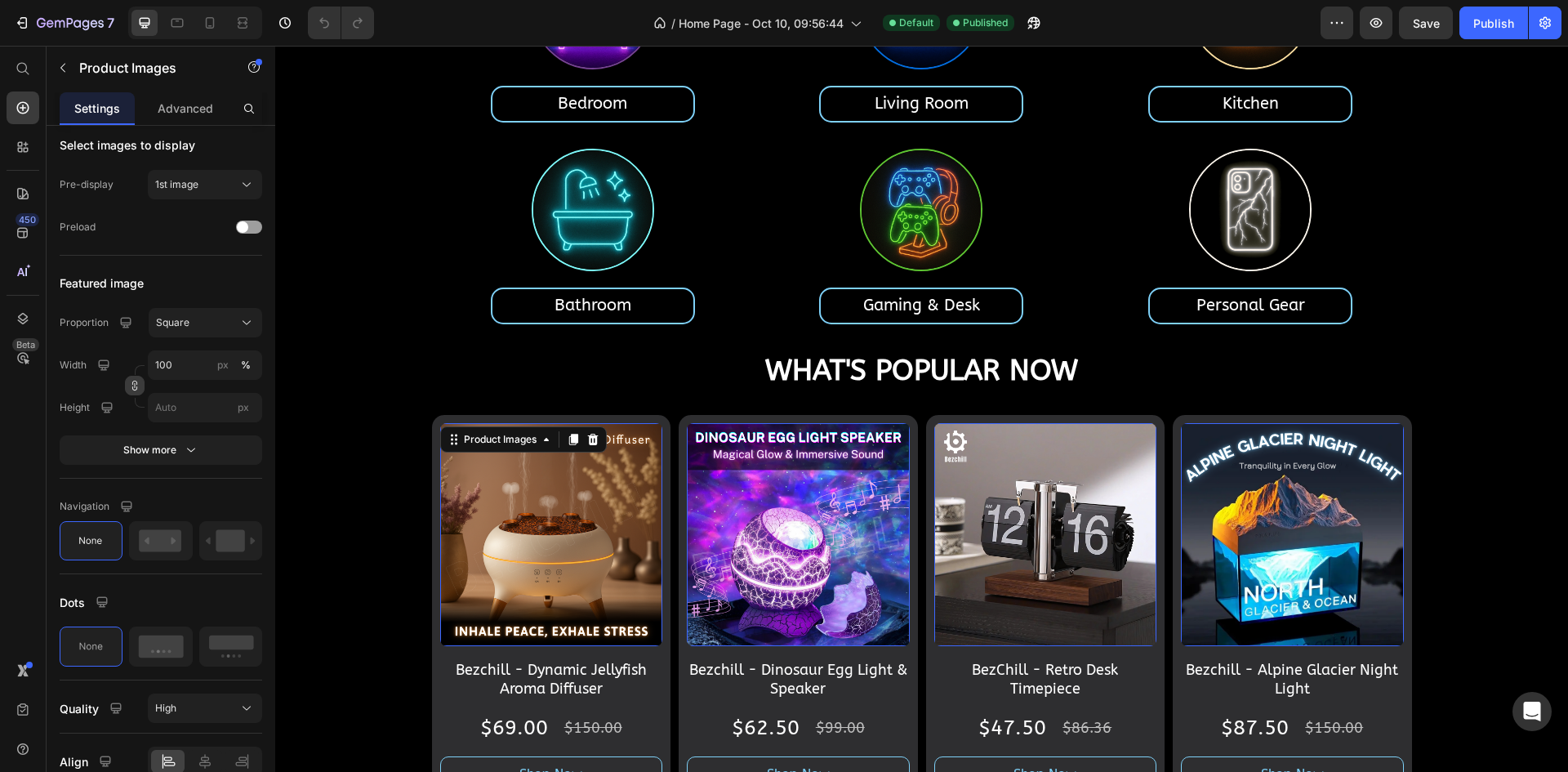 scroll, scrollTop: 0, scrollLeft: 0, axis: both 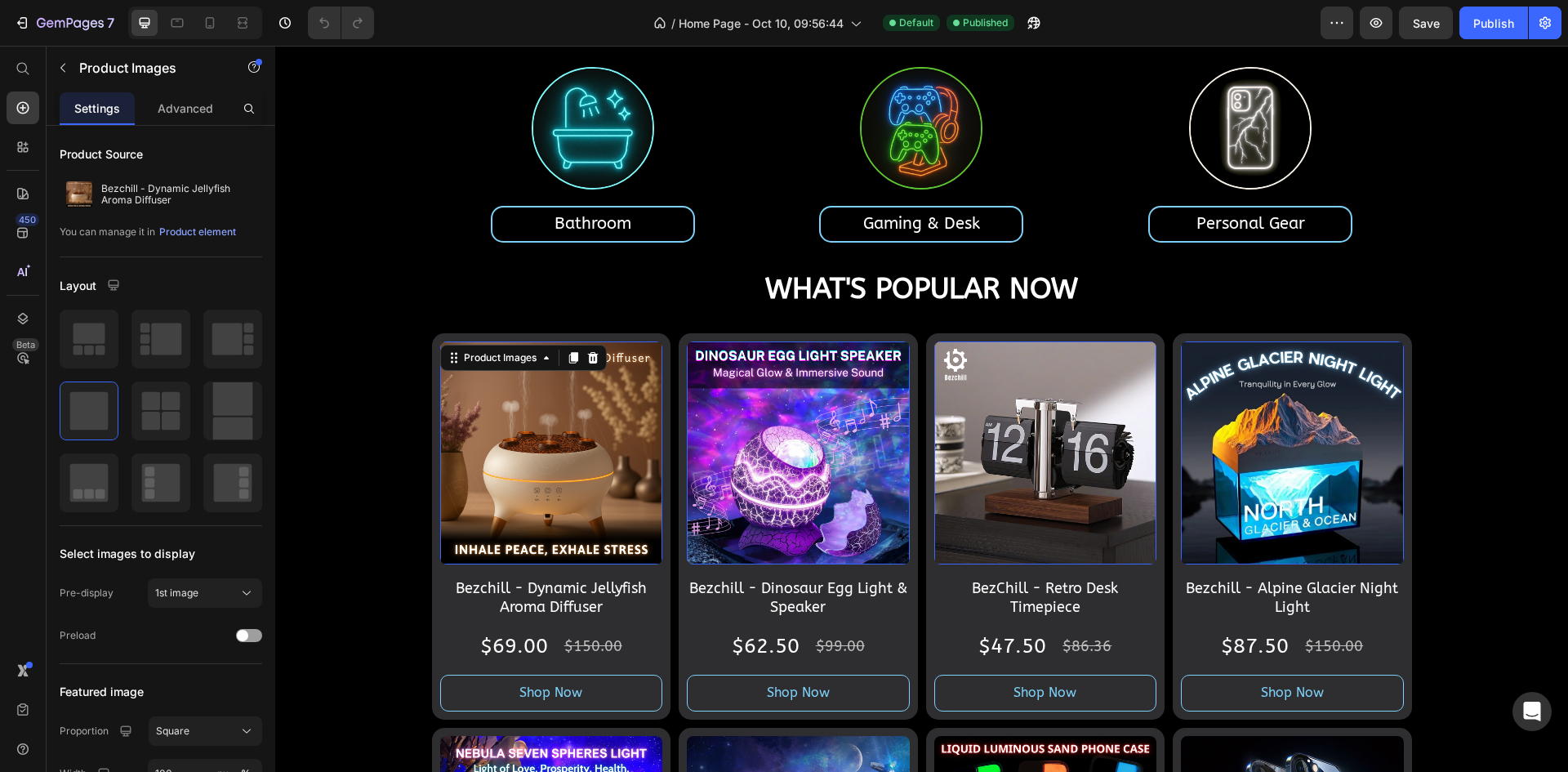 click at bounding box center [798, 453] 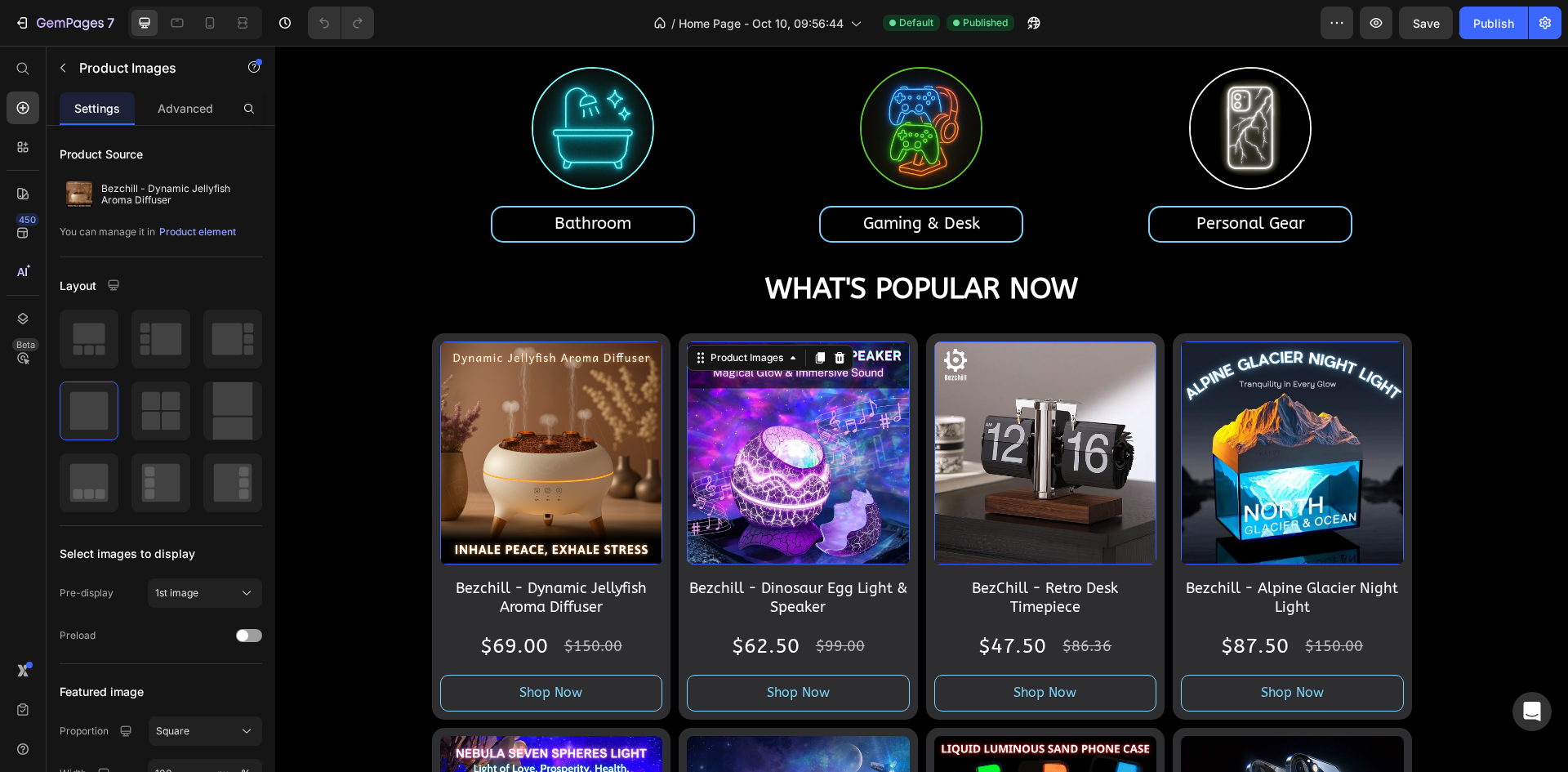 click at bounding box center [1045, 453] 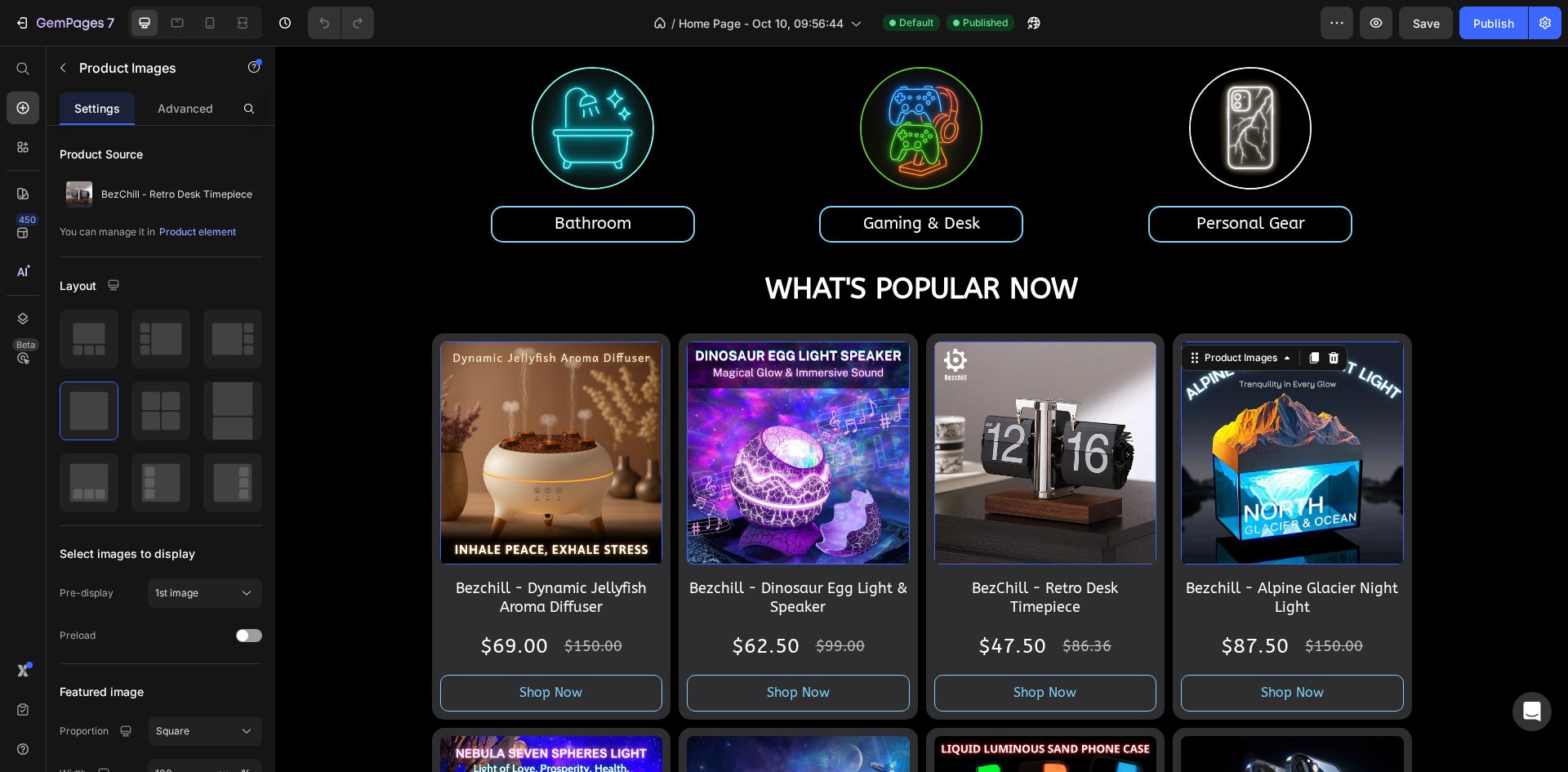 click at bounding box center (1292, 453) 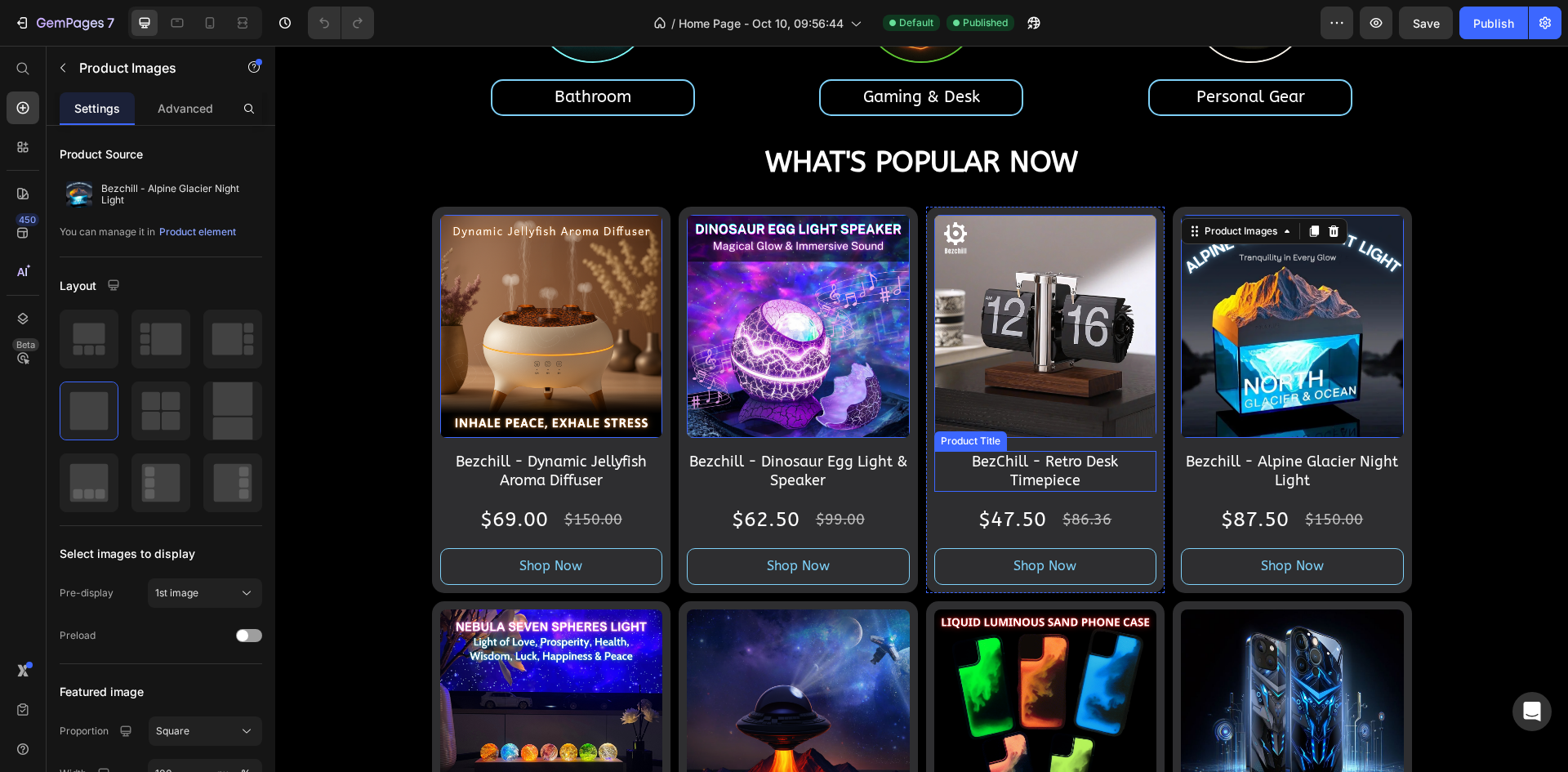scroll, scrollTop: 1038, scrollLeft: 0, axis: vertical 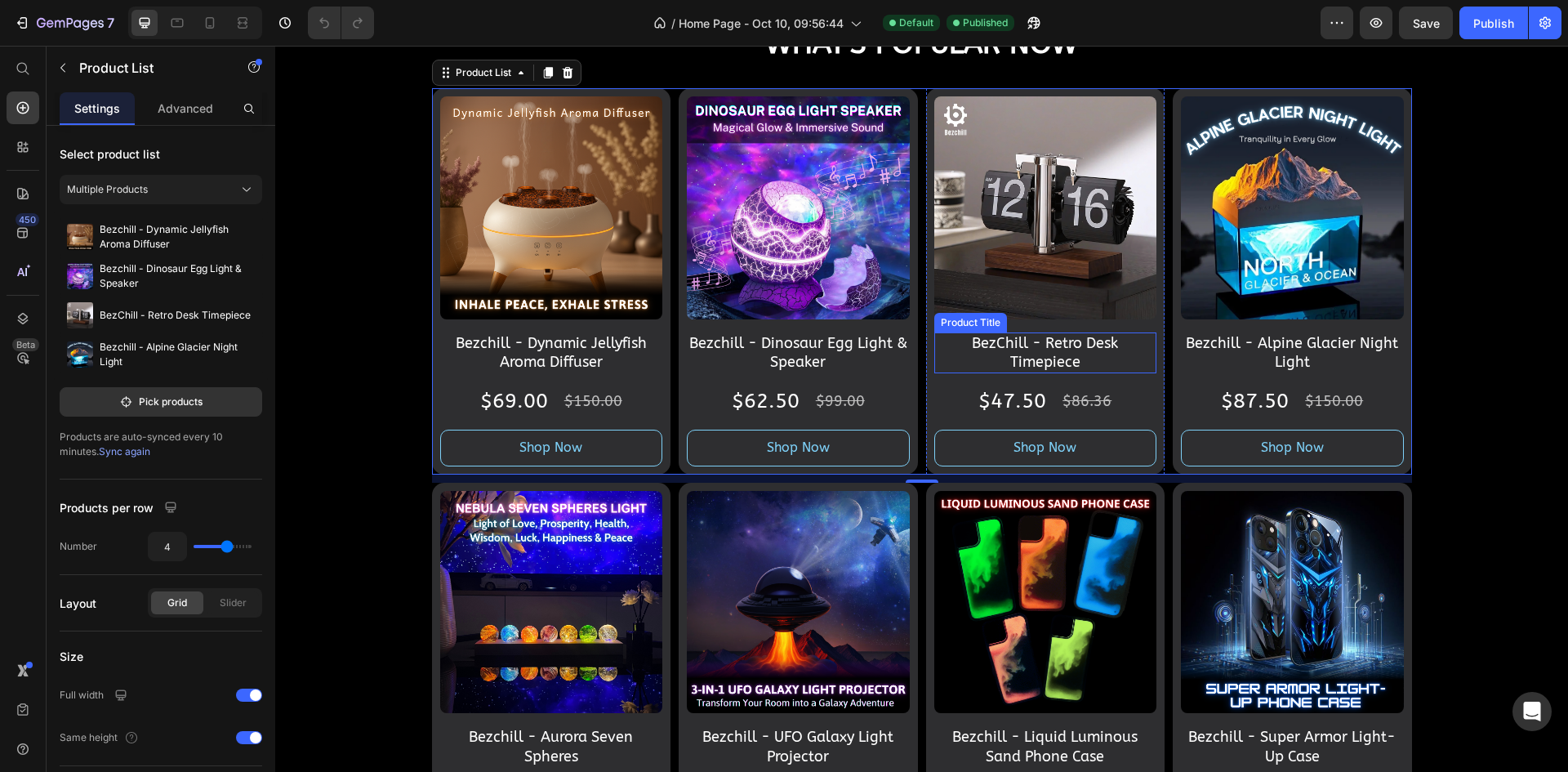 click on "Product Images BezChill - Retro Desk Timepiece Product Title $47.50 Product Price $86.36 Product Price Row Shop Now Product View More Row" at bounding box center (551, 281) 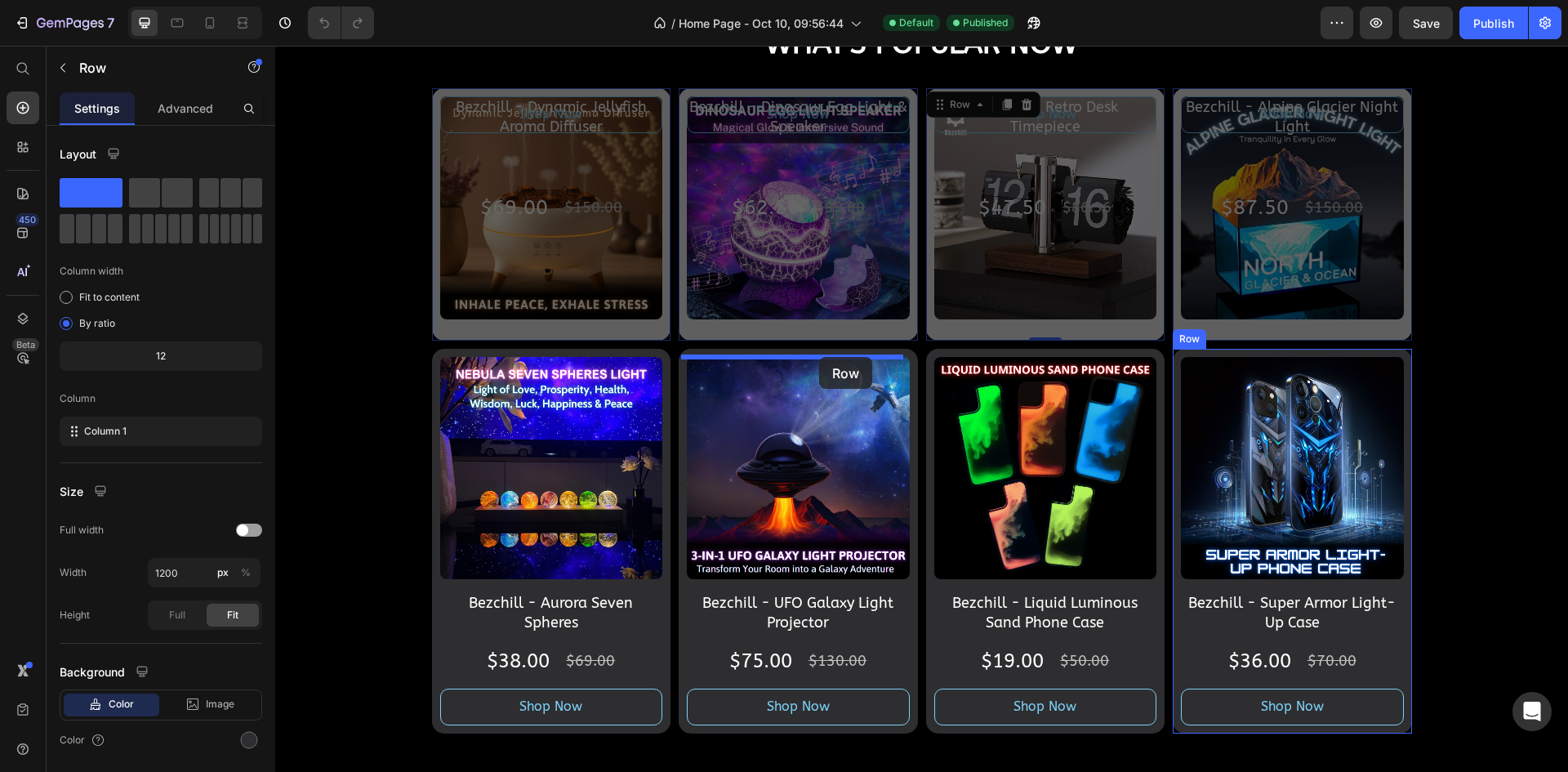 drag, startPoint x: 942, startPoint y: 105, endPoint x: 819, endPoint y: 357, distance: 280.4158 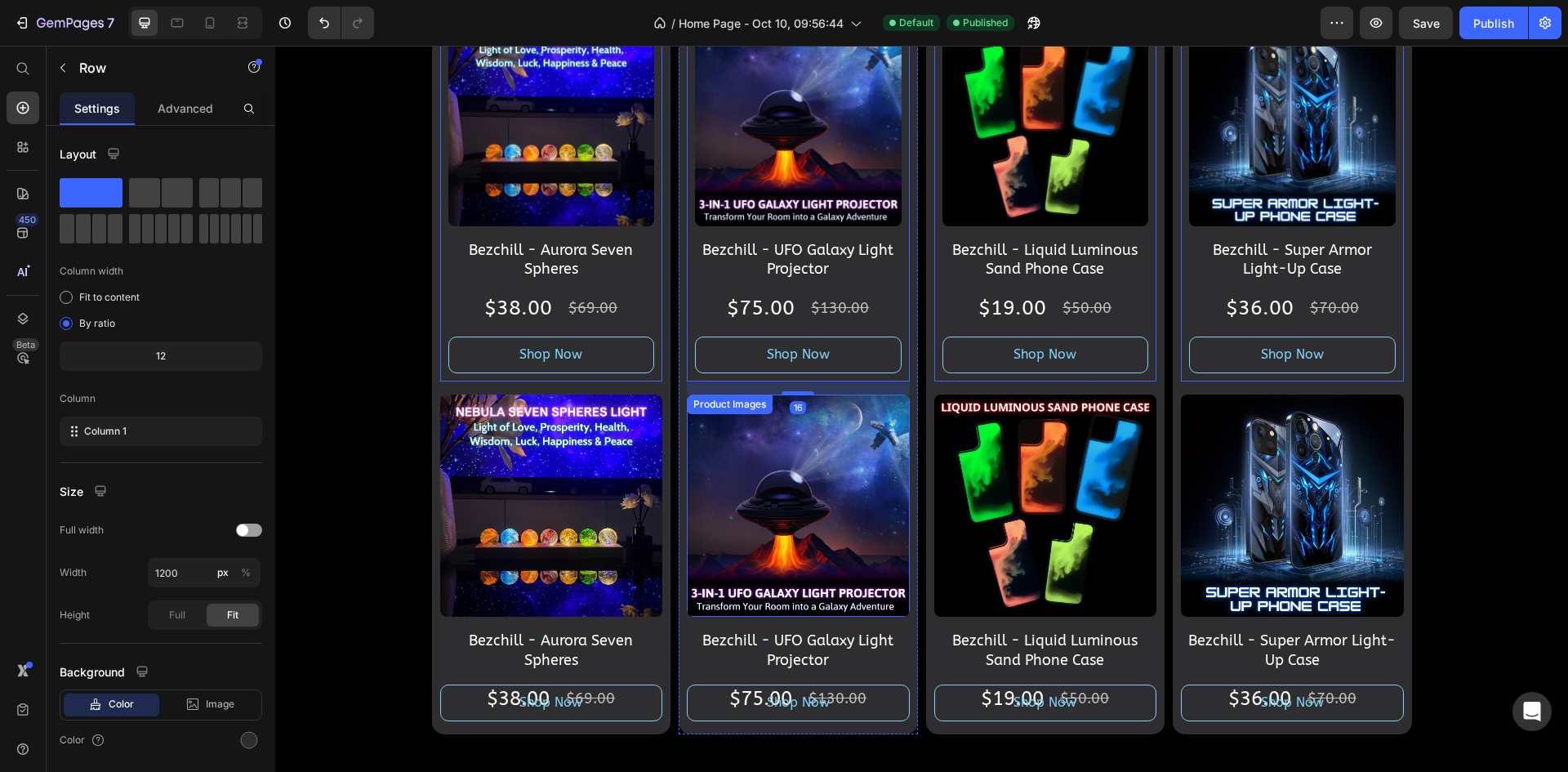 scroll, scrollTop: 1283, scrollLeft: 0, axis: vertical 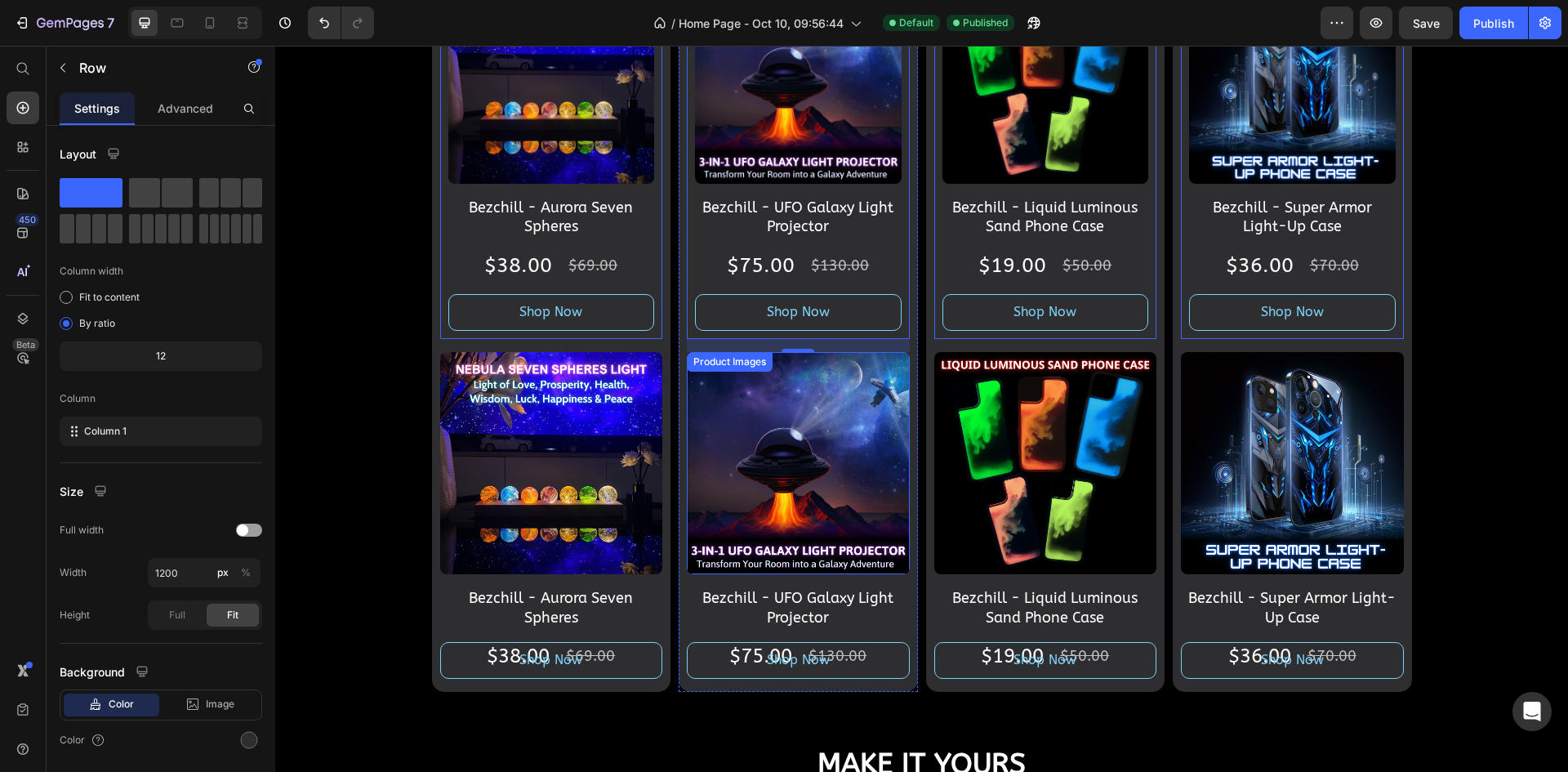 click at bounding box center (798, 463) 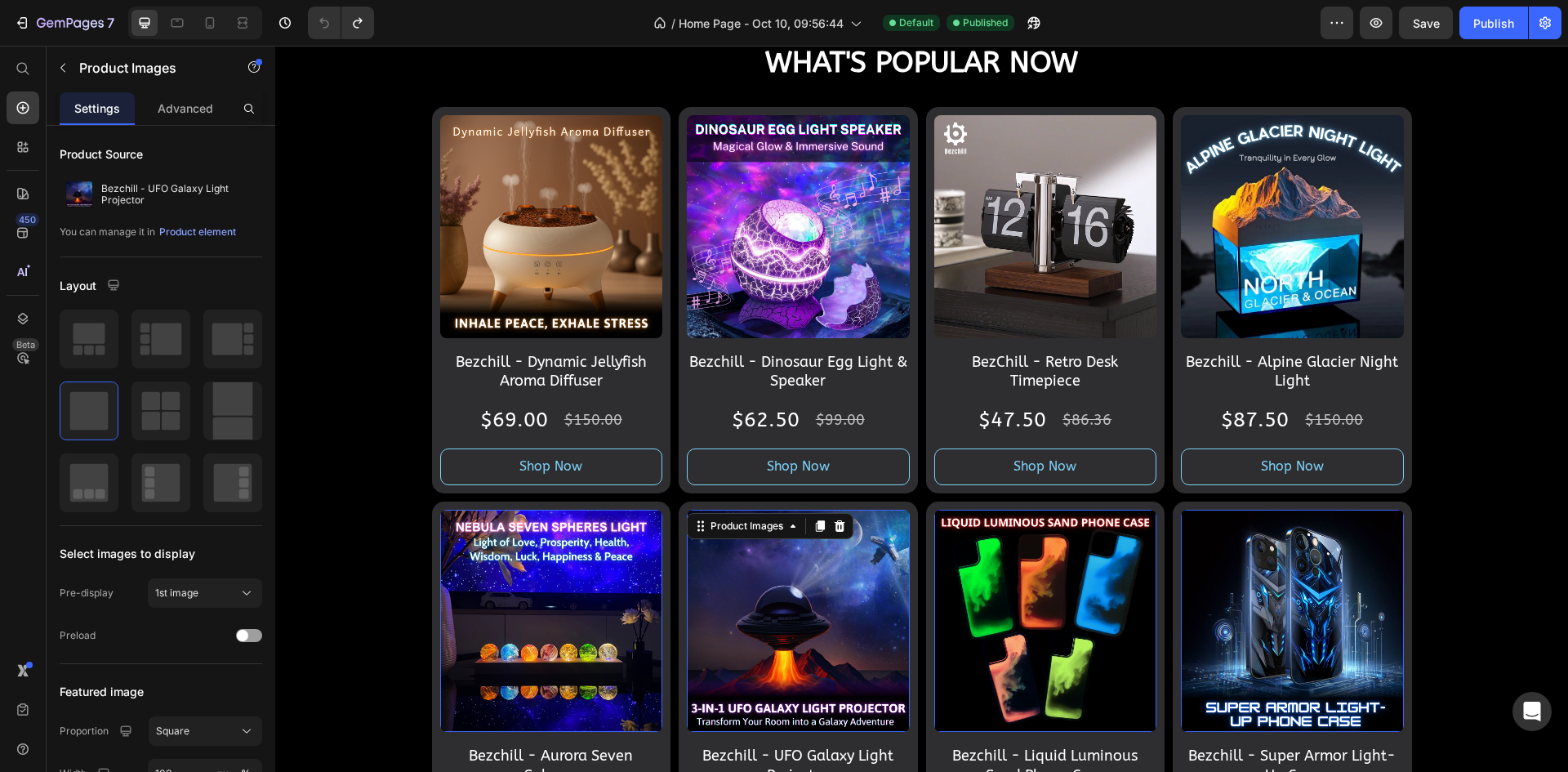 scroll, scrollTop: 1095, scrollLeft: 0, axis: vertical 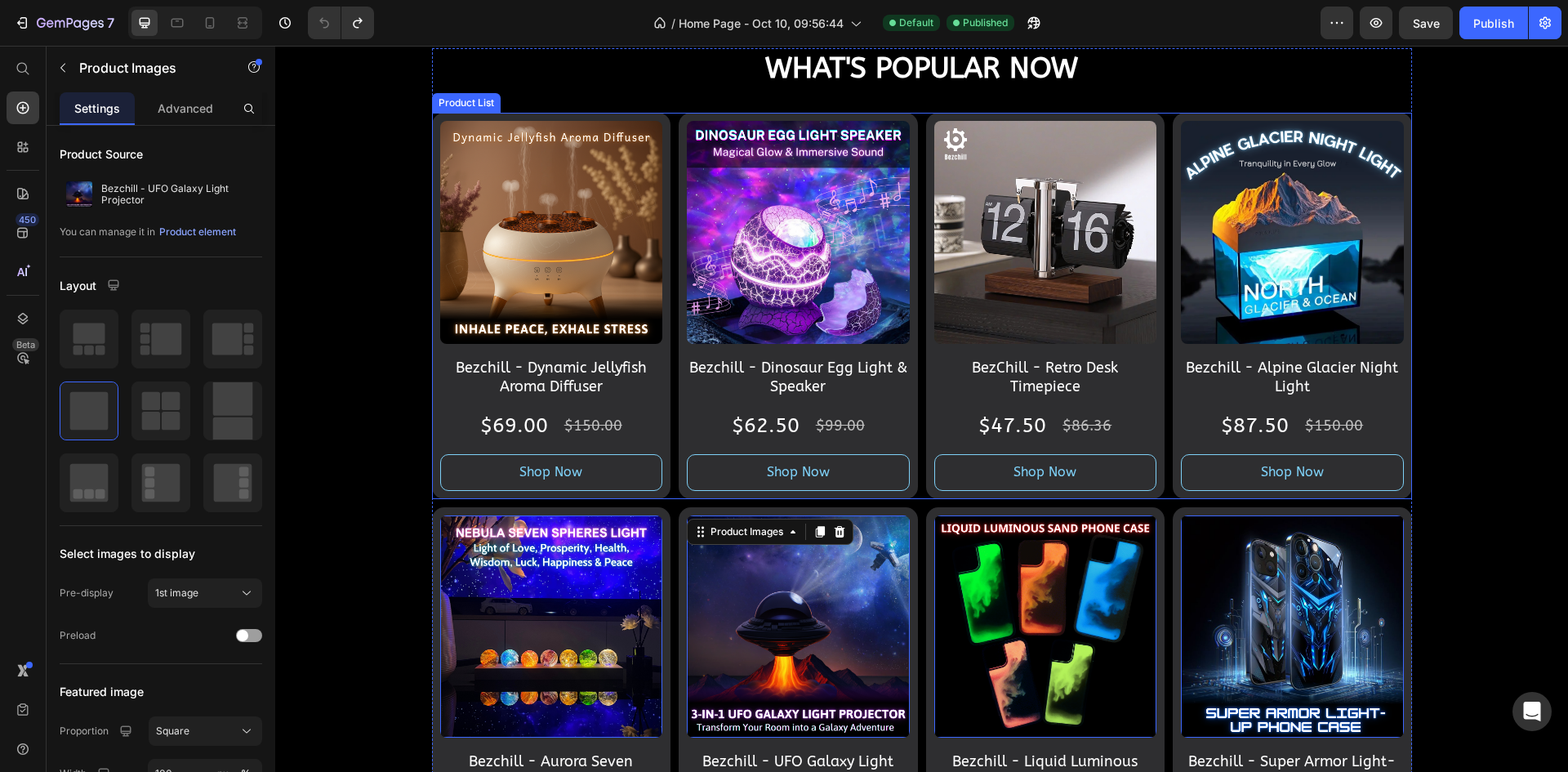 click on "Product Images Bezchill - Dynamic Jellyfish Aroma Diffuser Product Title $69.00 Product Price $150.00 Product Price Row Shop Now Product View More Row Product Images Bezchill - Dinosaur Egg Light & Speaker Product Title $62.50 Product Price $99.00 Product Price Row Shop Now Product View More Row Product Images BezChill - Retro Desk Timepiece Product Title $47.50 Product Price $86.36 Product Price Row Shop Now Product View More Row Product Images Bezchill - Alpine Glacier Night Light Product Title $87.50 Product Price $150.00 Product Price Row Shop Now Product View More Row" at bounding box center (922, 306) 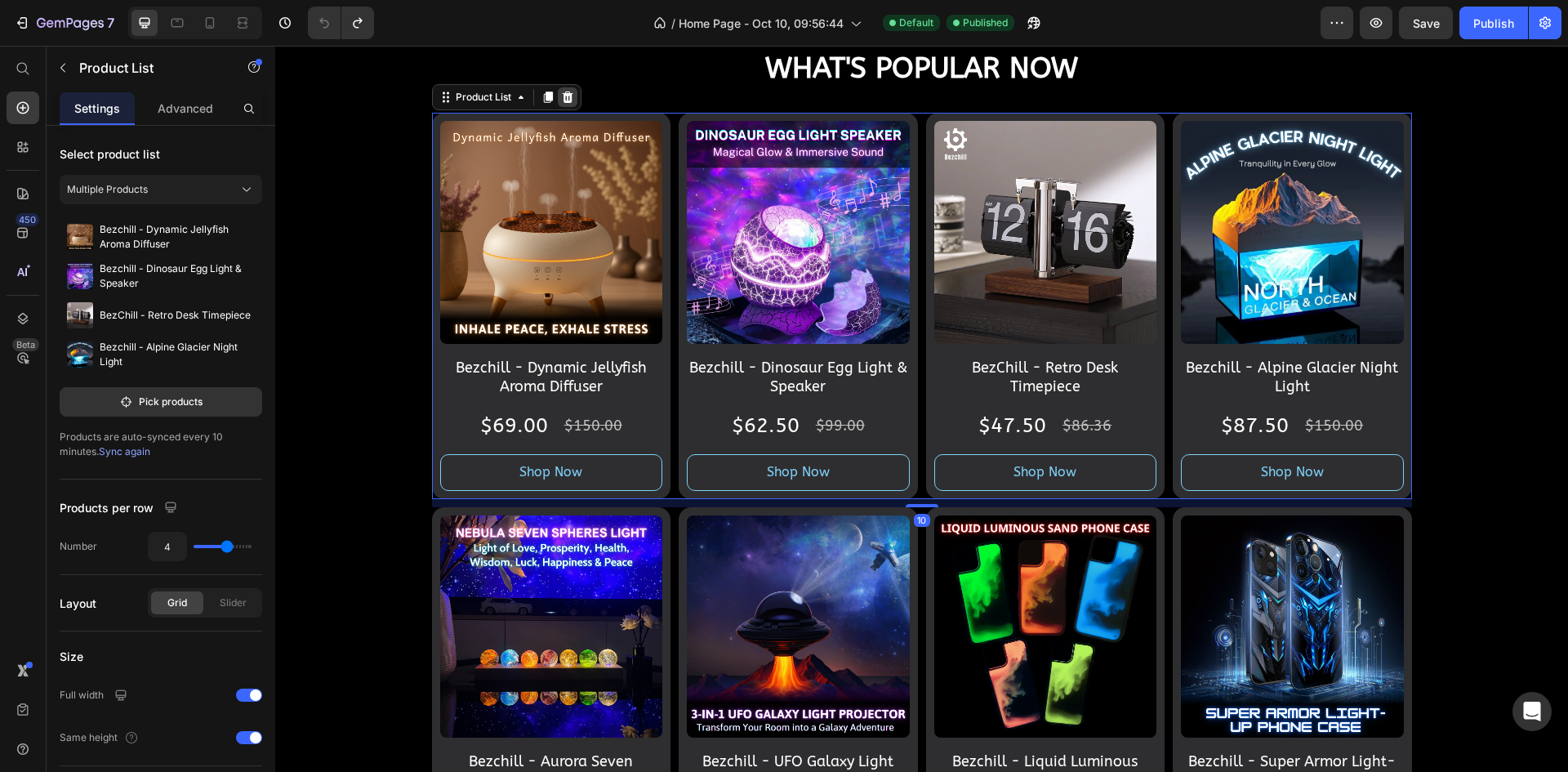 click at bounding box center [568, 97] 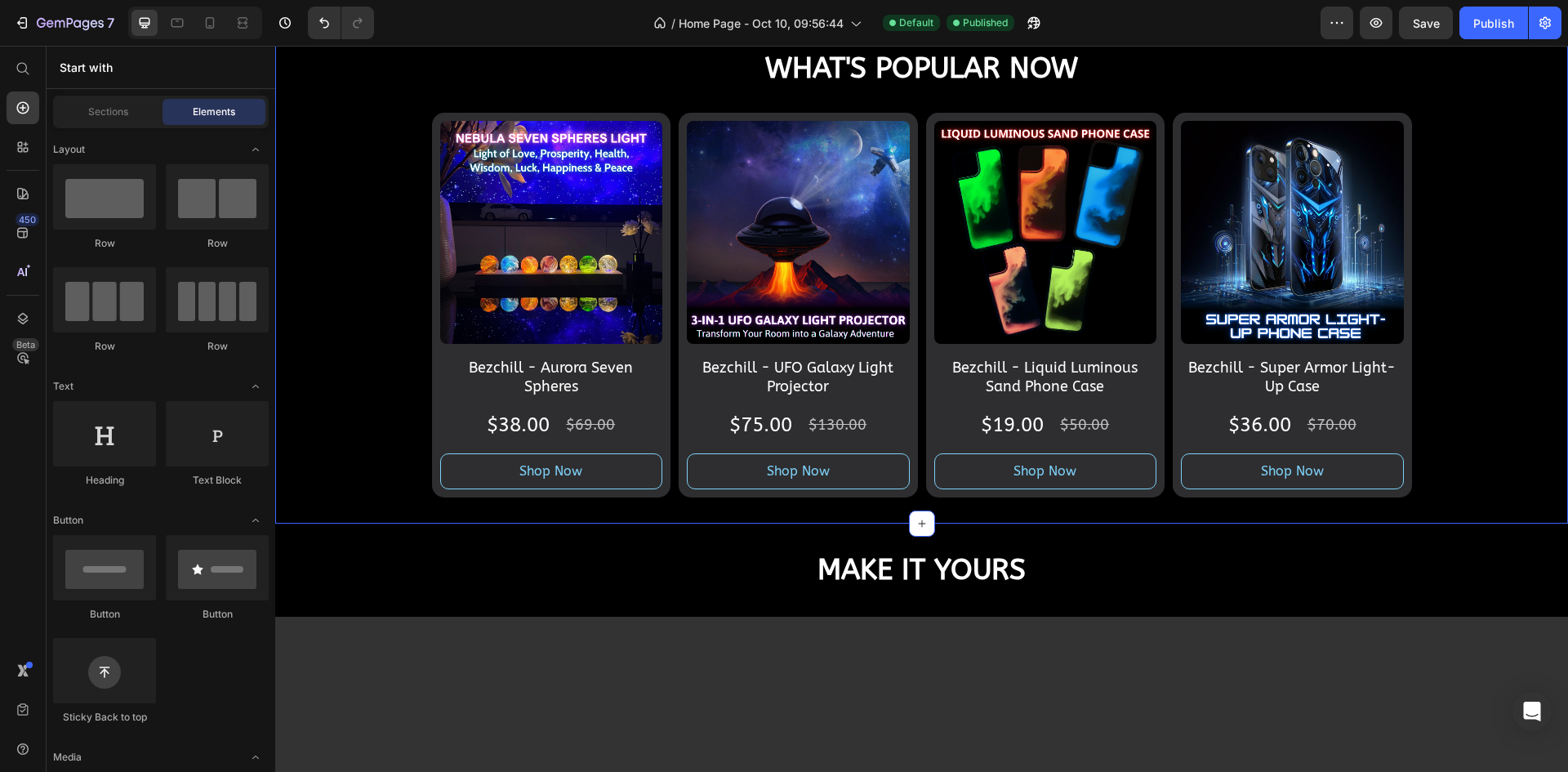 scroll, scrollTop: 1013, scrollLeft: 0, axis: vertical 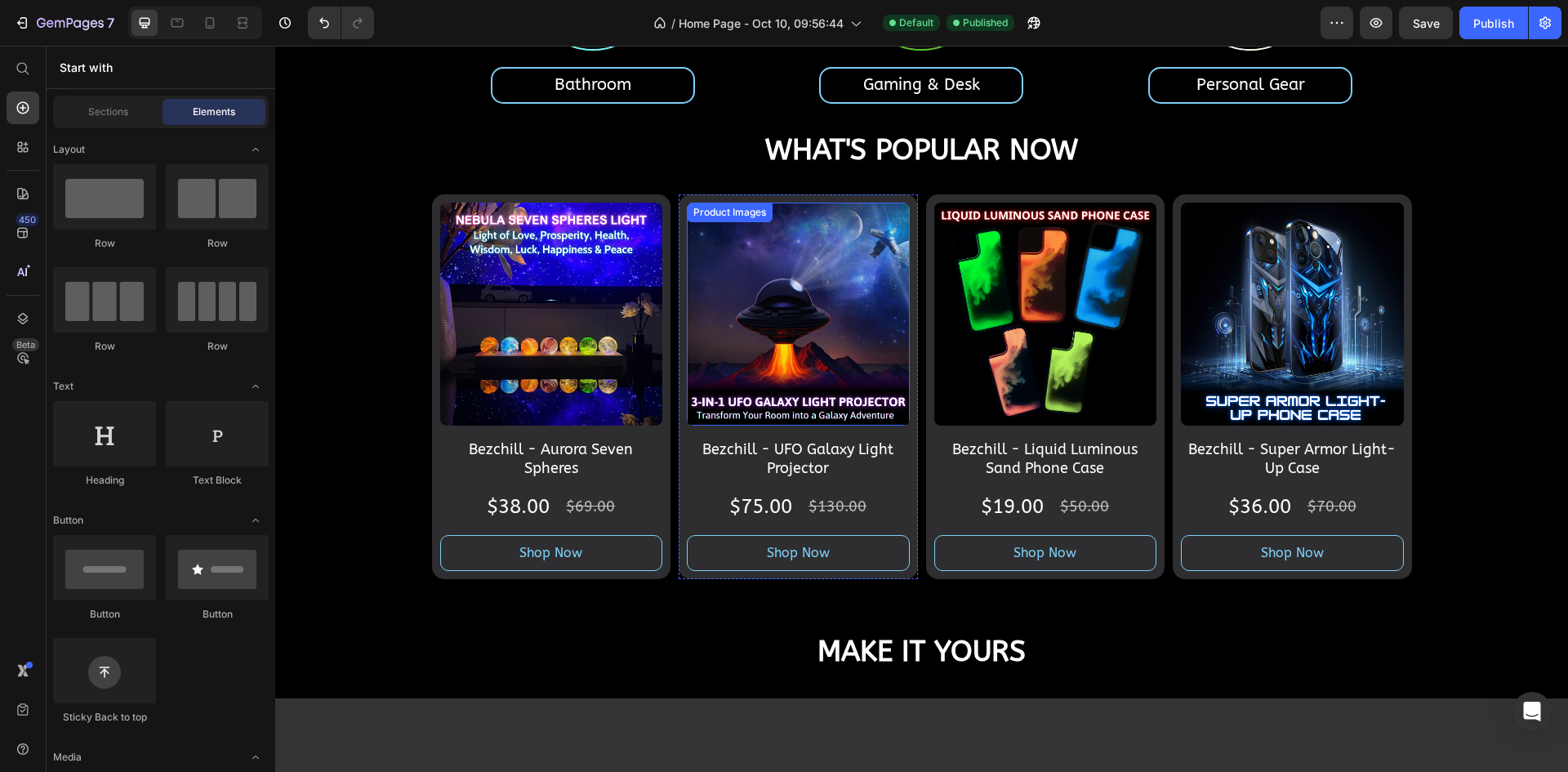click at bounding box center (798, 314) 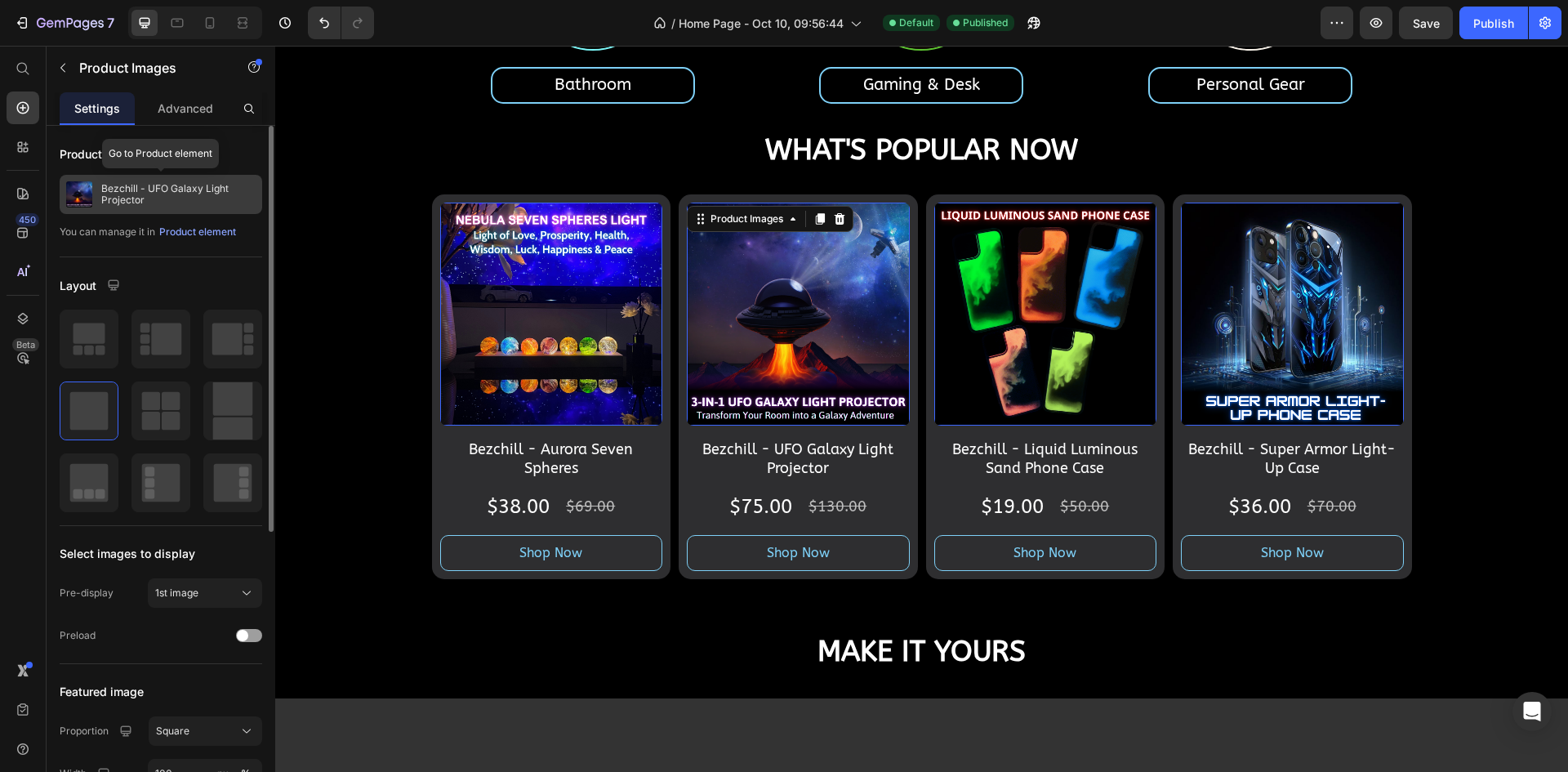 click on "Bezchill - UFO Galaxy Light Projector" at bounding box center (178, 194) 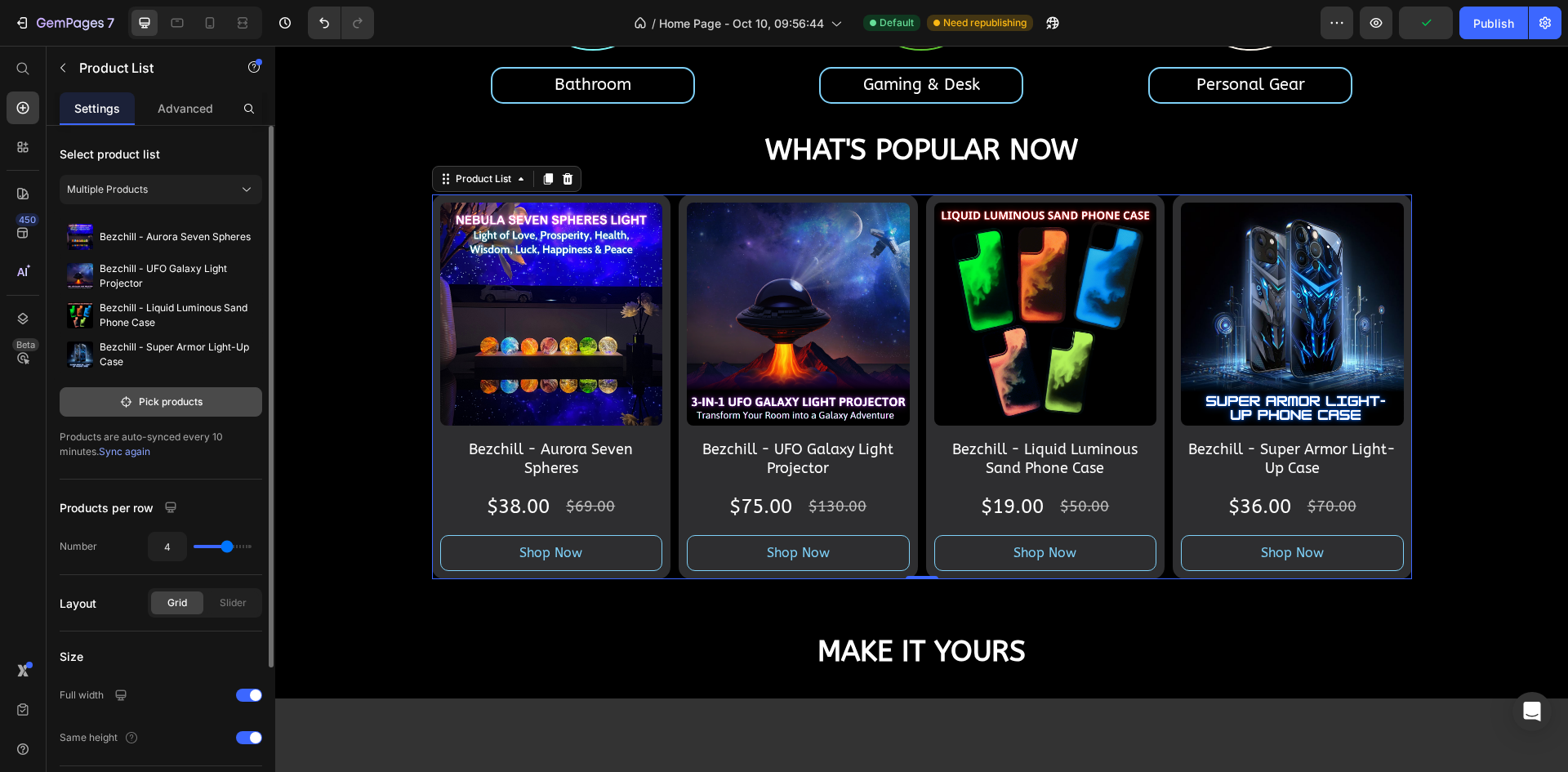 click on "Pick products" at bounding box center (161, 402) 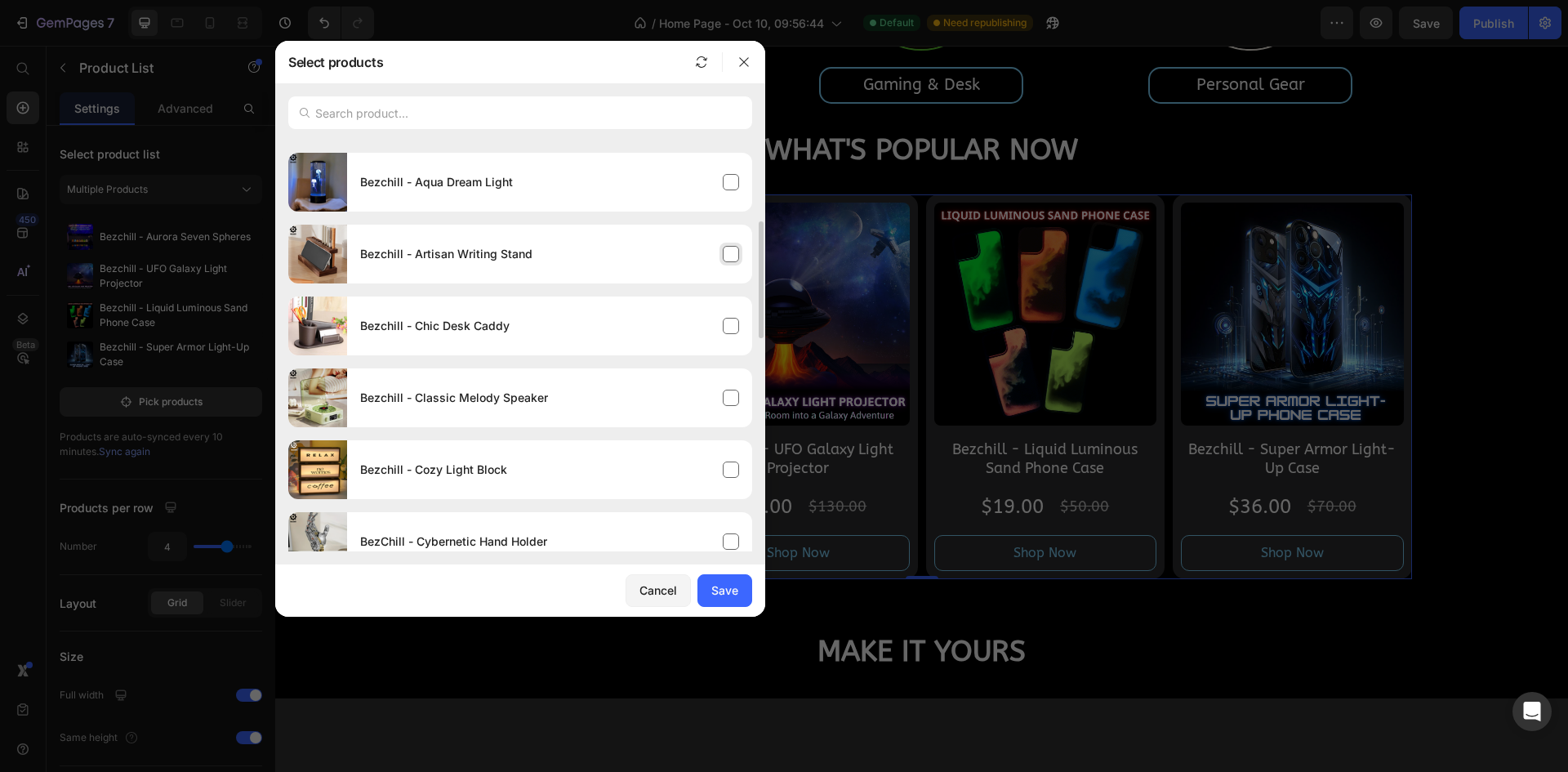 scroll, scrollTop: 0, scrollLeft: 0, axis: both 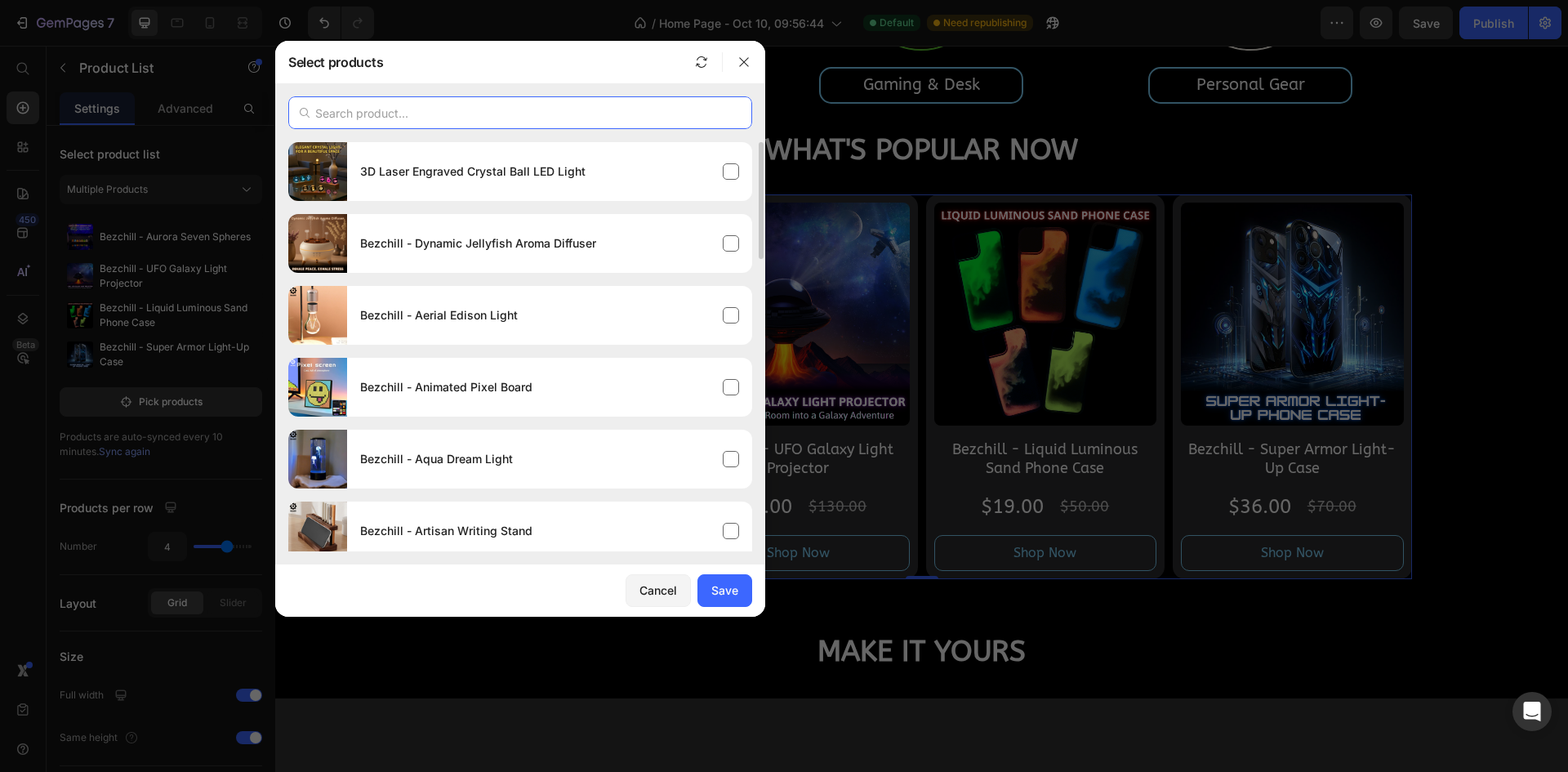 click at bounding box center [520, 113] 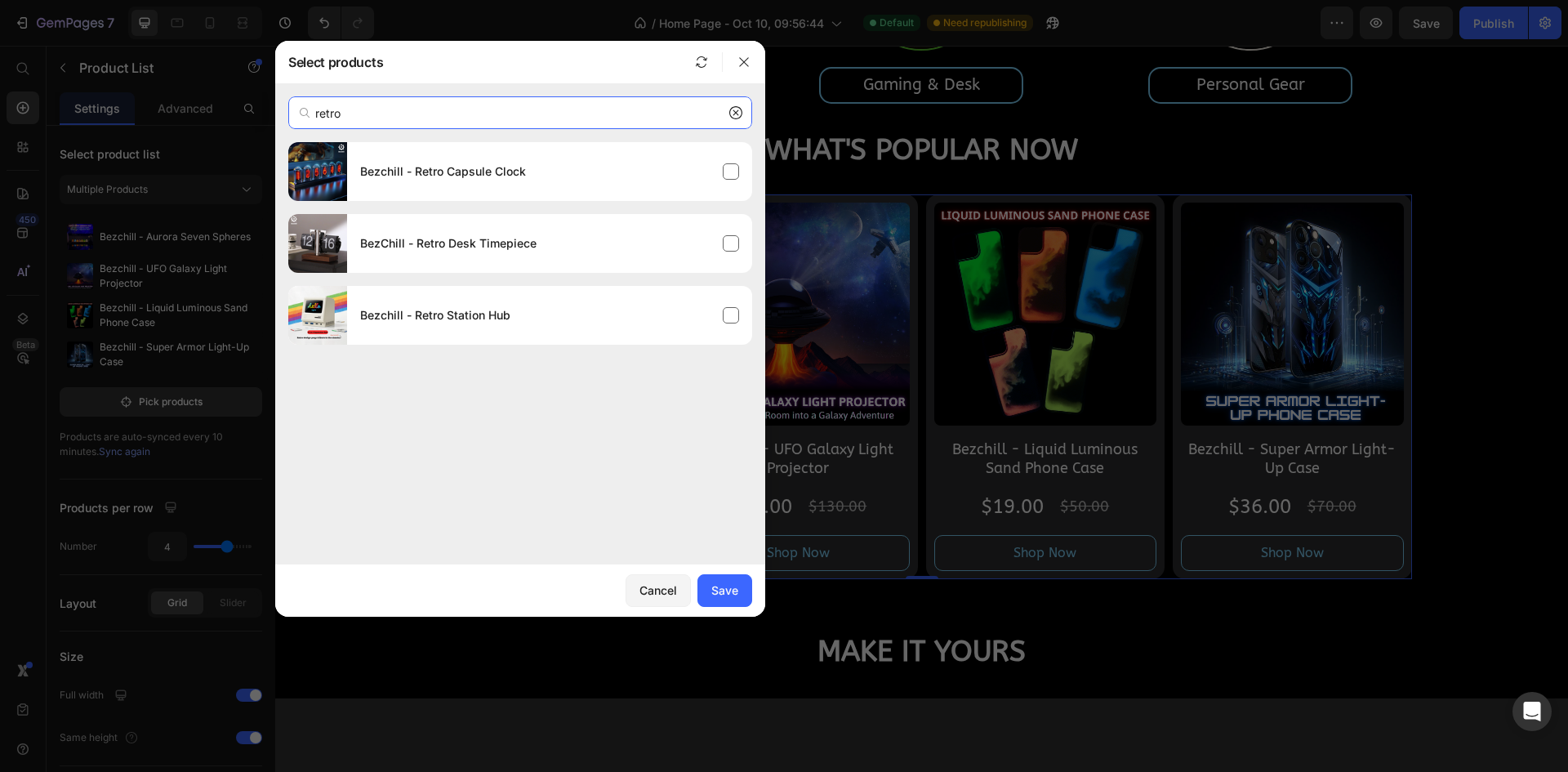 type on "retro" 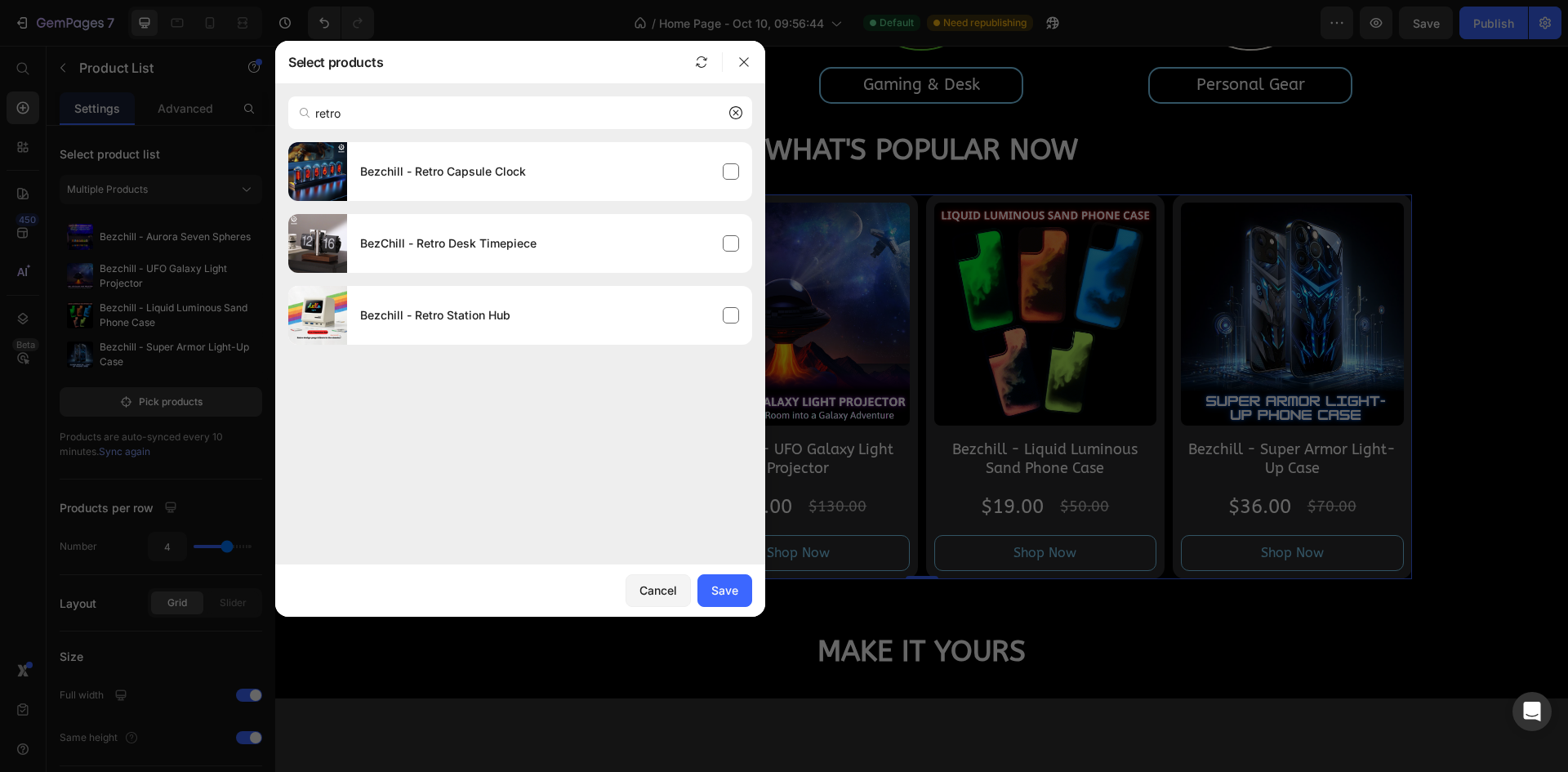 click on "Bezchill - Retro Capsule Clock BezChill - Retro Desk Timepiece Bezchill - Retro Station Hub" at bounding box center (520, 243) 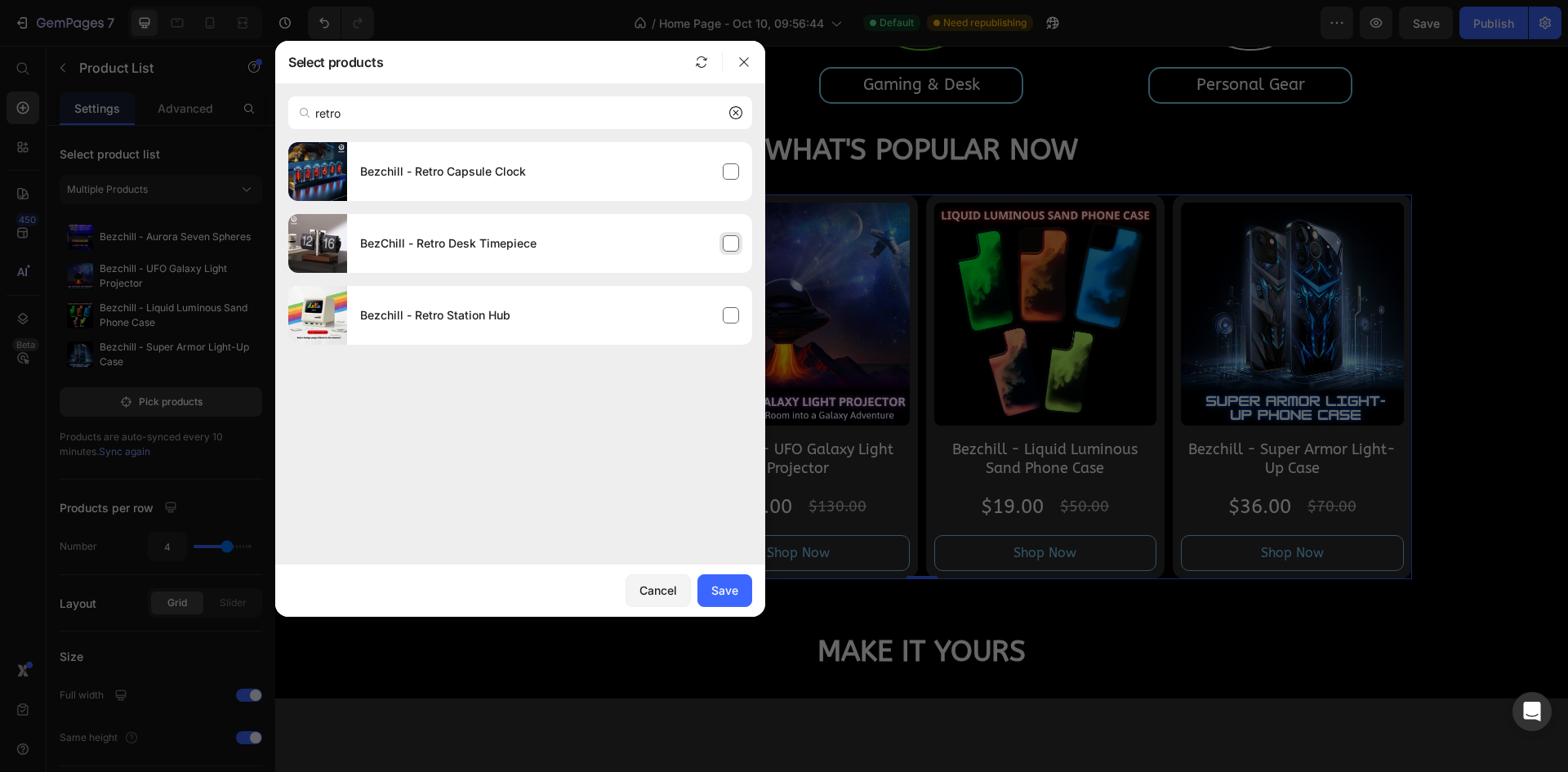 click on "BezChill - Retro Desk Timepiece" at bounding box center [550, 243] 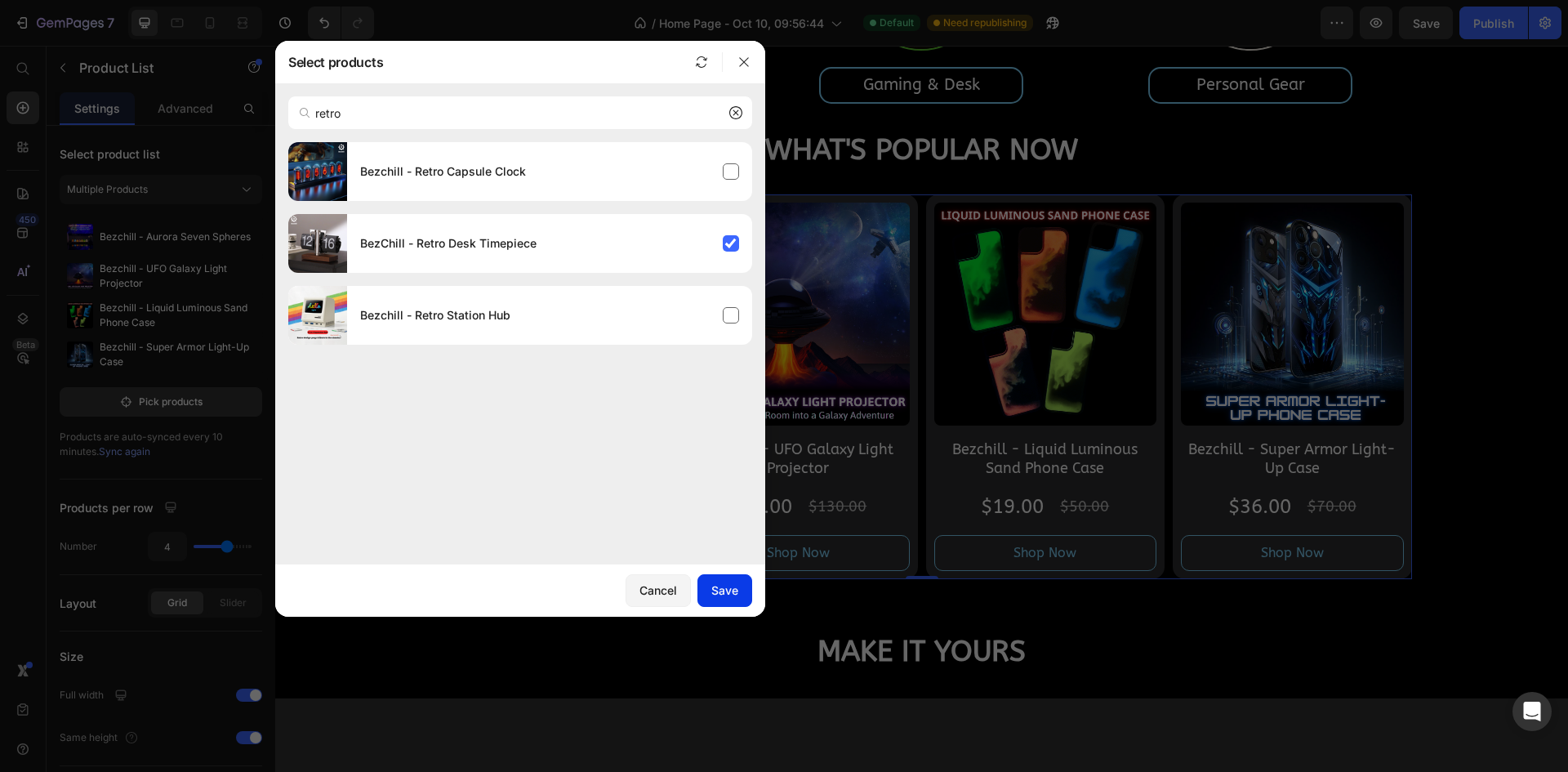 click on "Save" at bounding box center (724, 590) 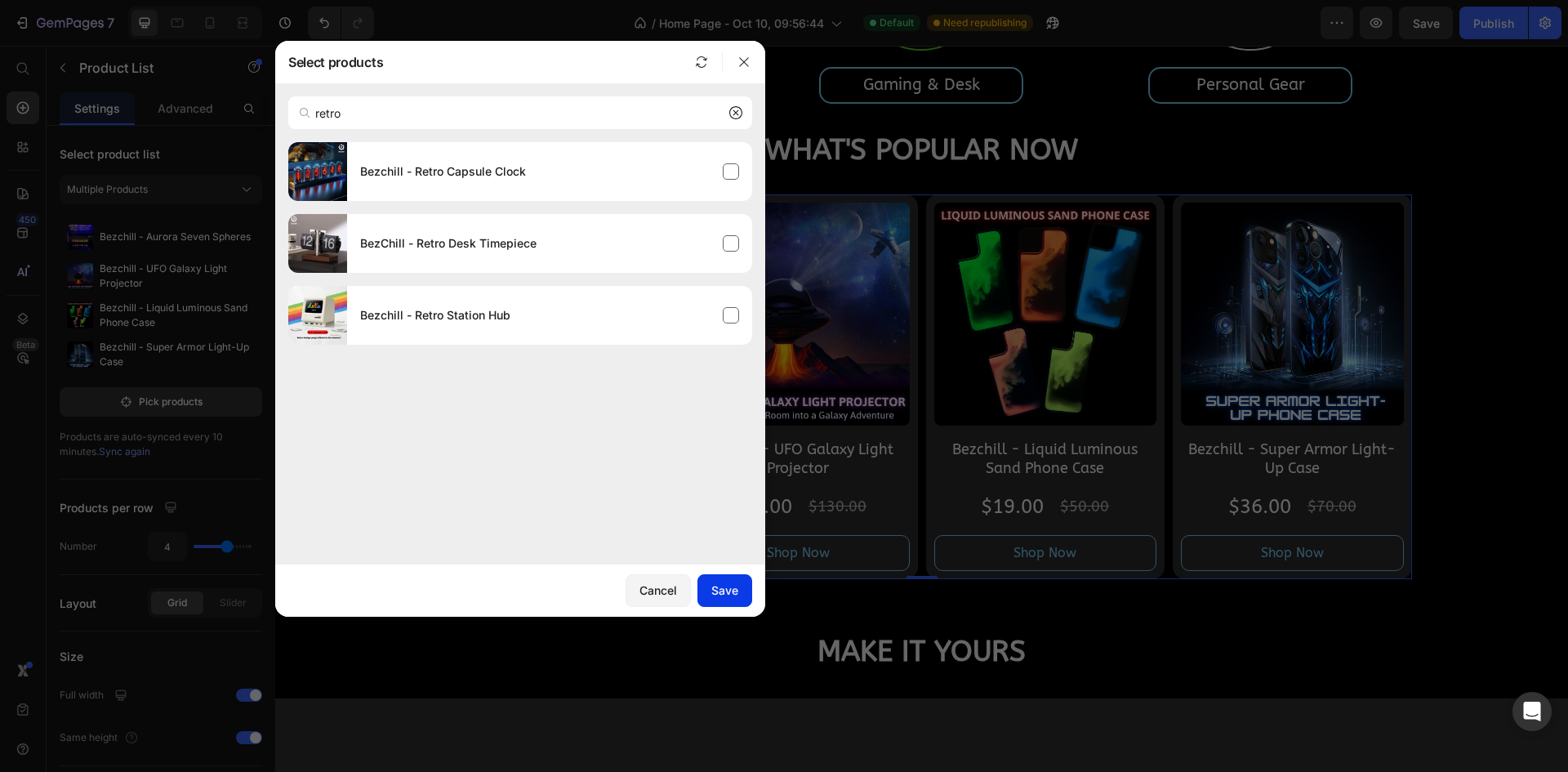 type 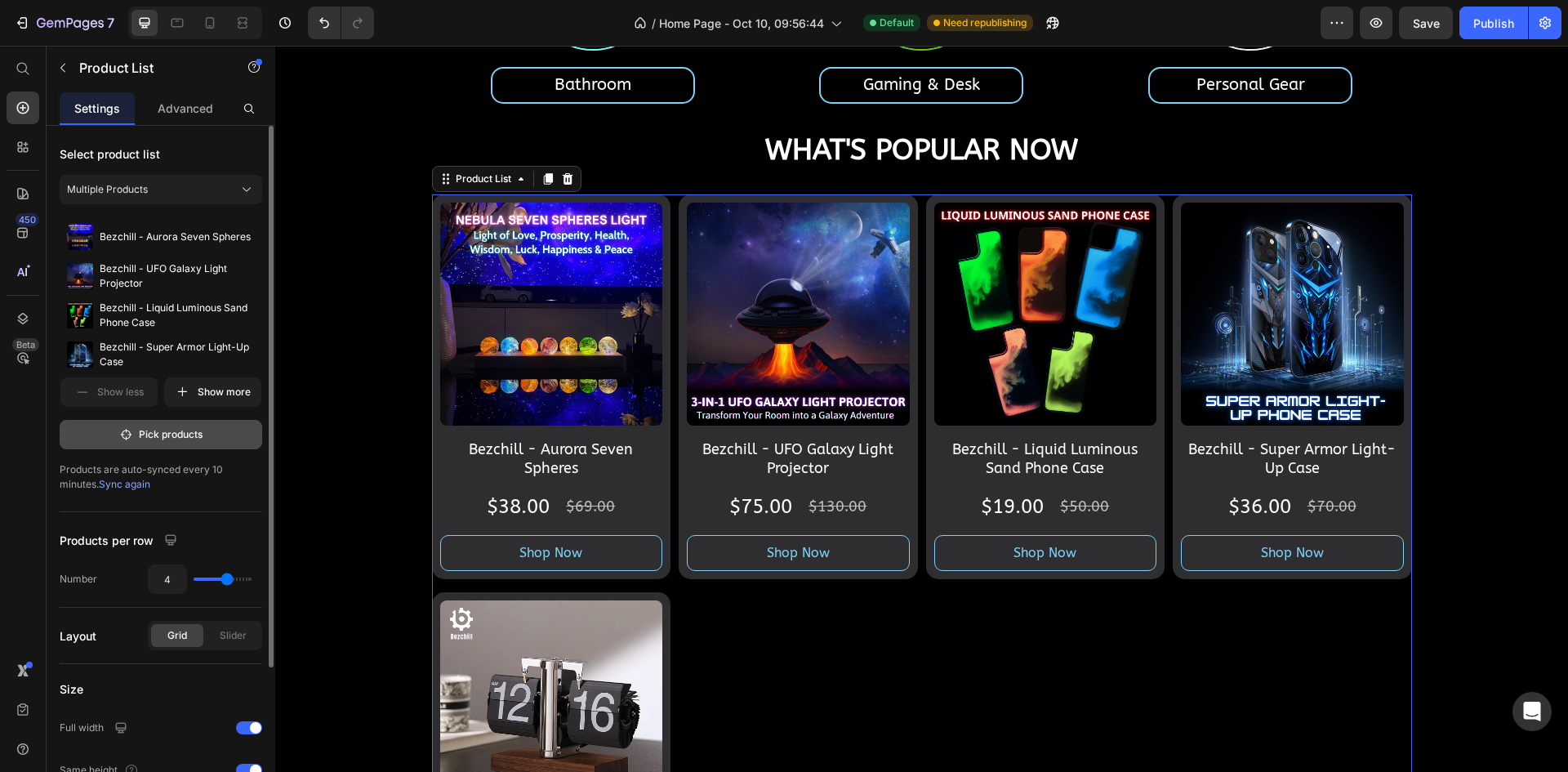 click on "Pick products" at bounding box center [161, 435] 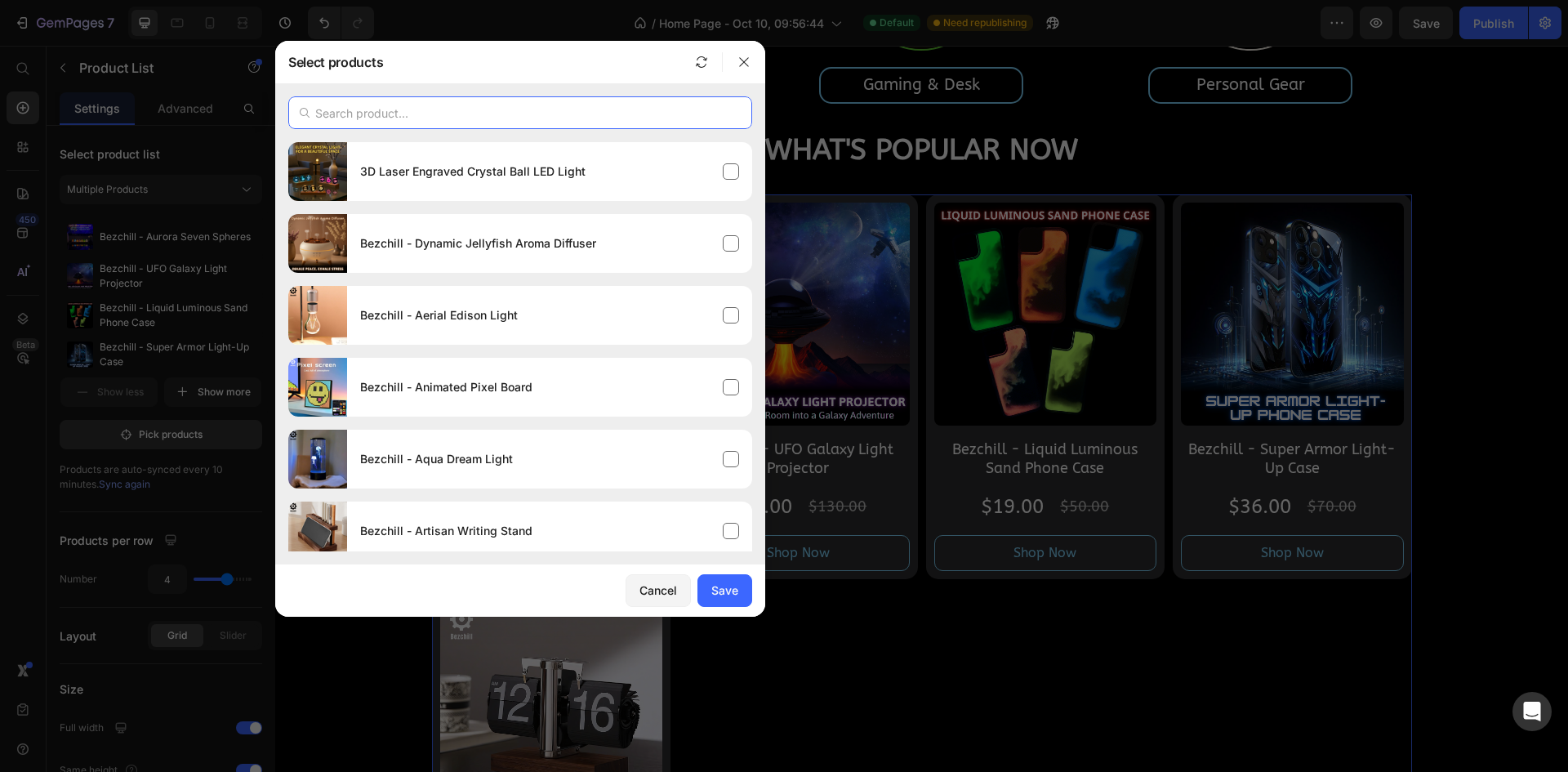 click at bounding box center (520, 113) 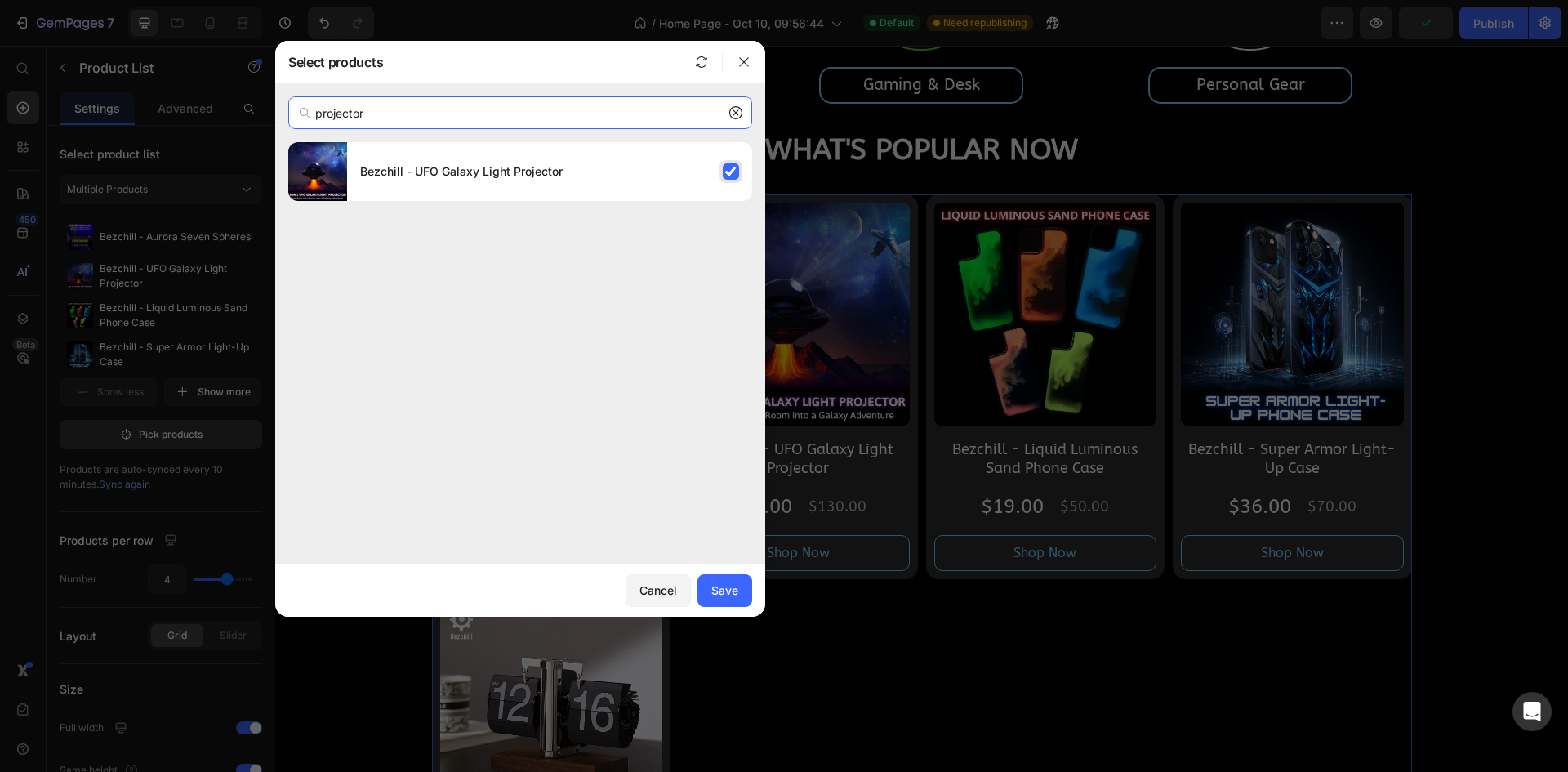 type on "projector" 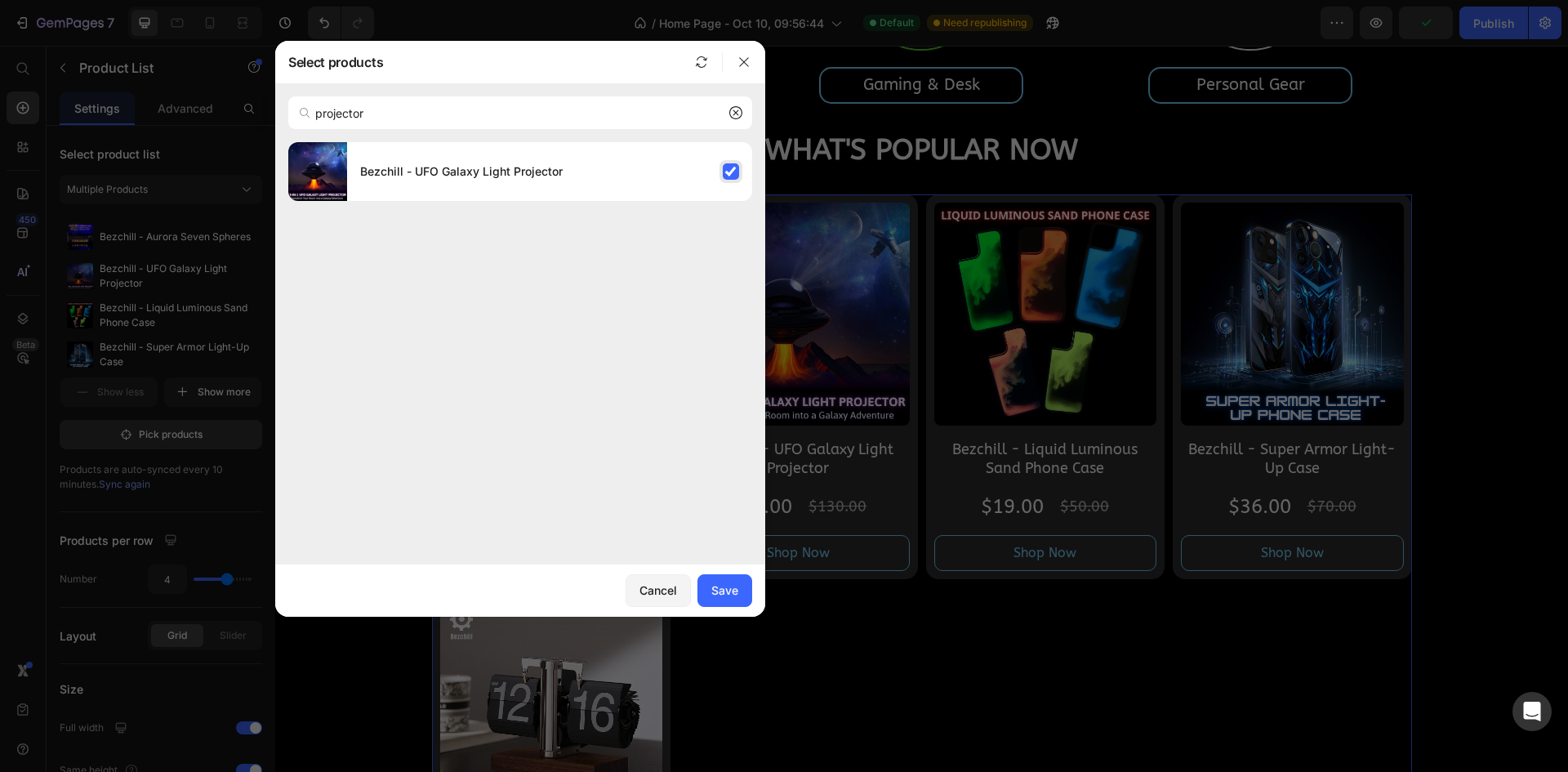 click on "Bezchill - UFO Galaxy Light Projector" at bounding box center [461, 172] 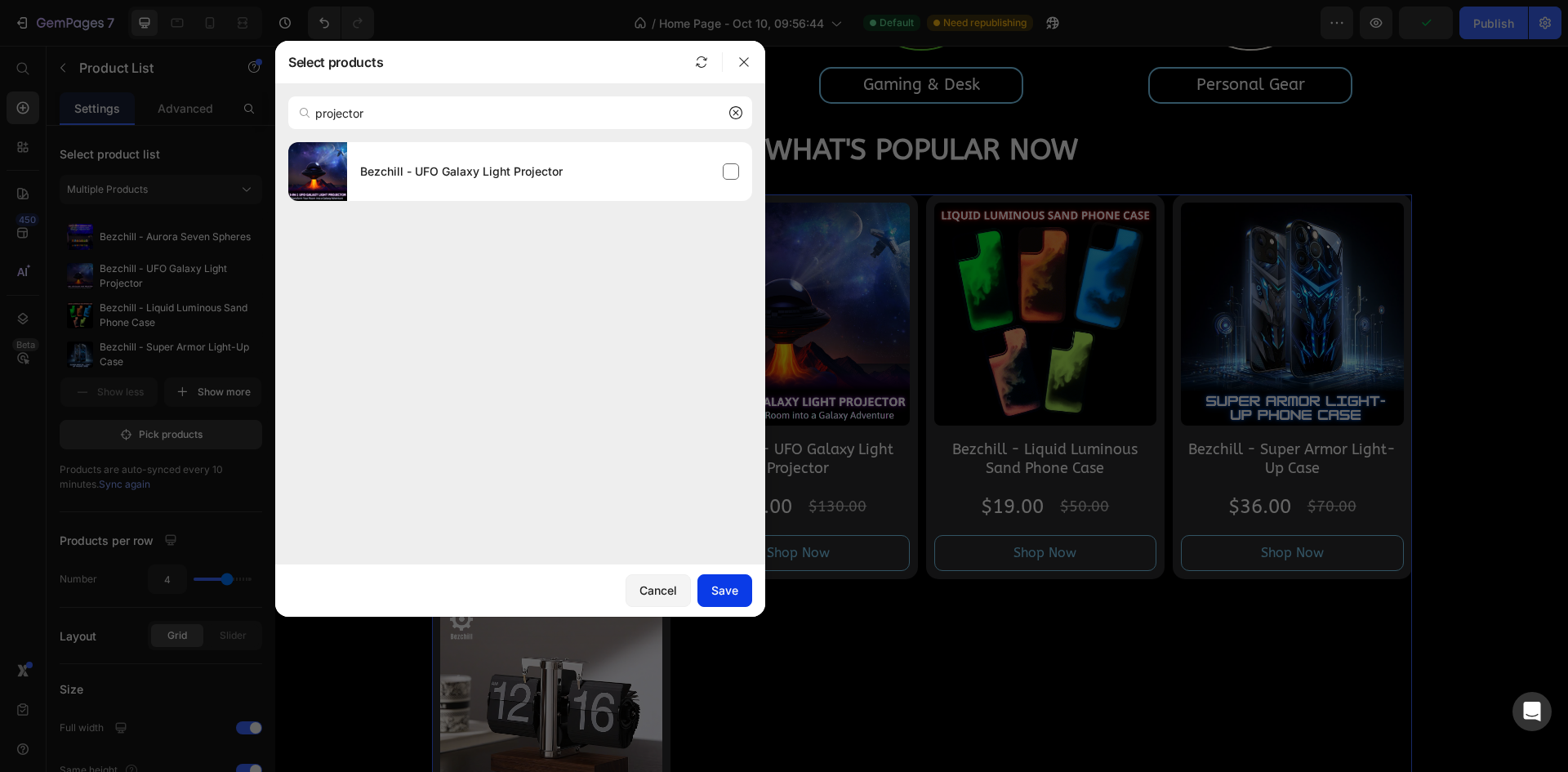 click on "Save" at bounding box center (724, 590) 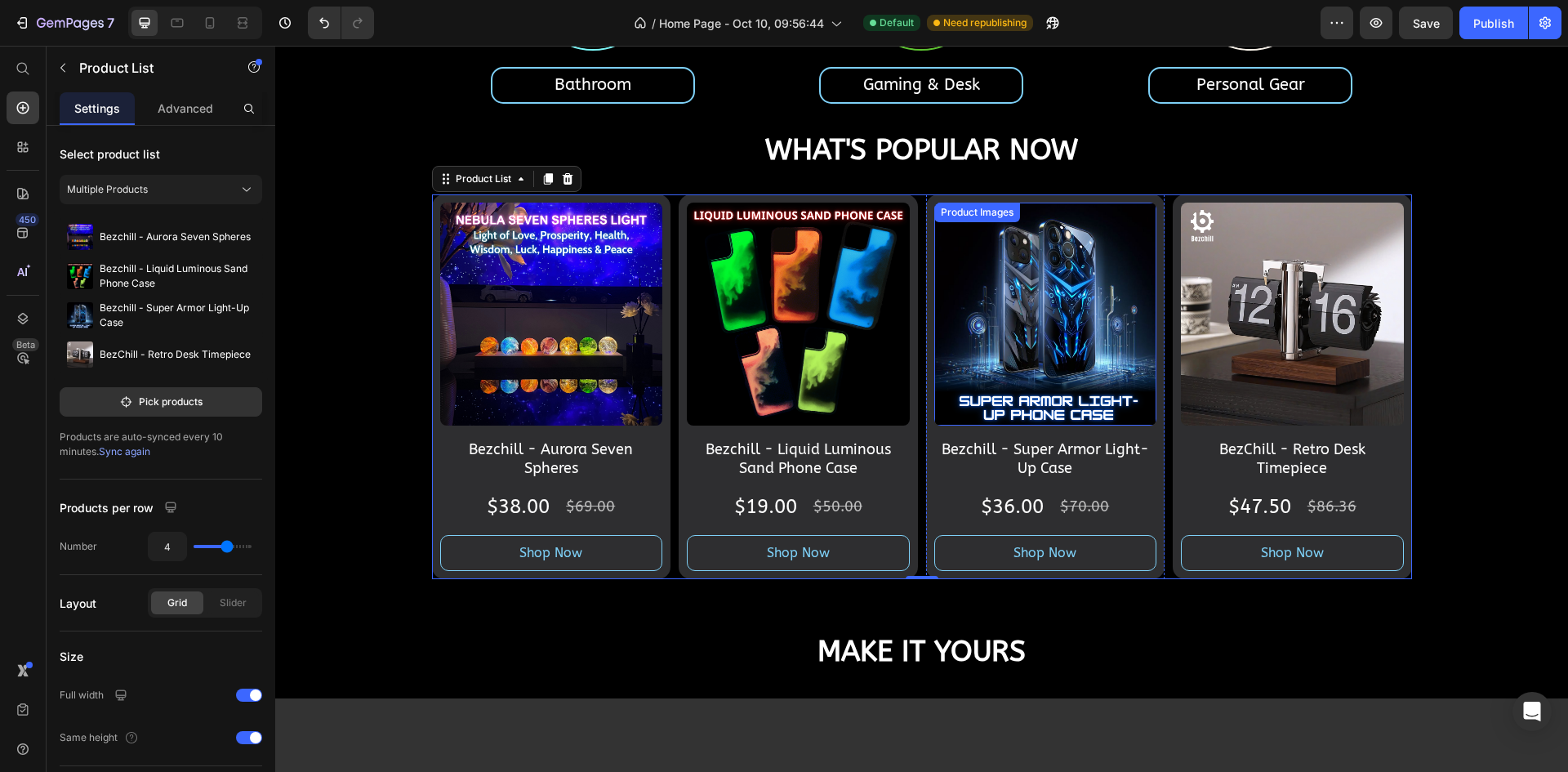 click at bounding box center [798, 314] 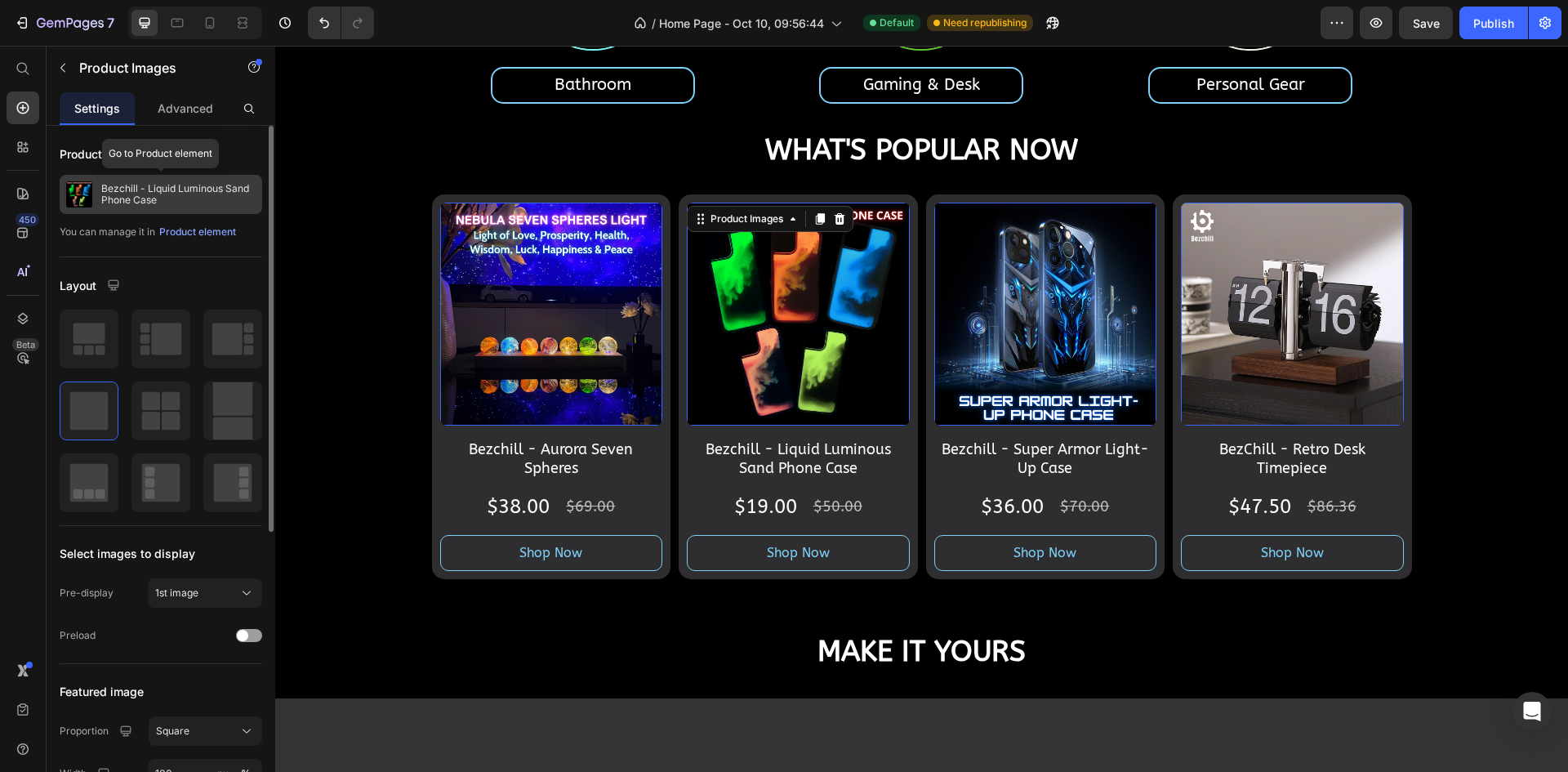 click on "Bezchill - Liquid Luminous Sand Phone Case" at bounding box center (178, 194) 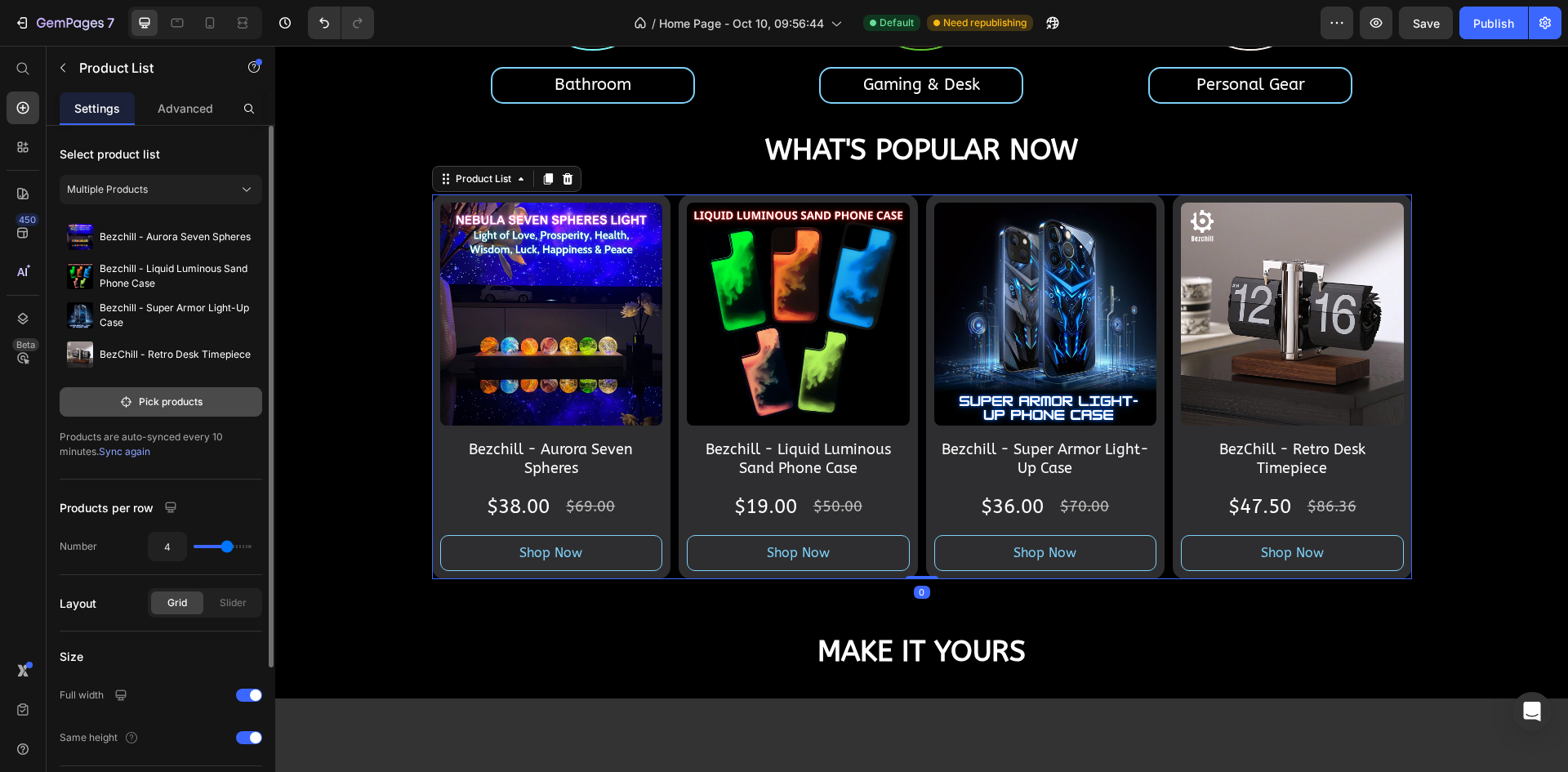 click on "Pick products" at bounding box center [161, 402] 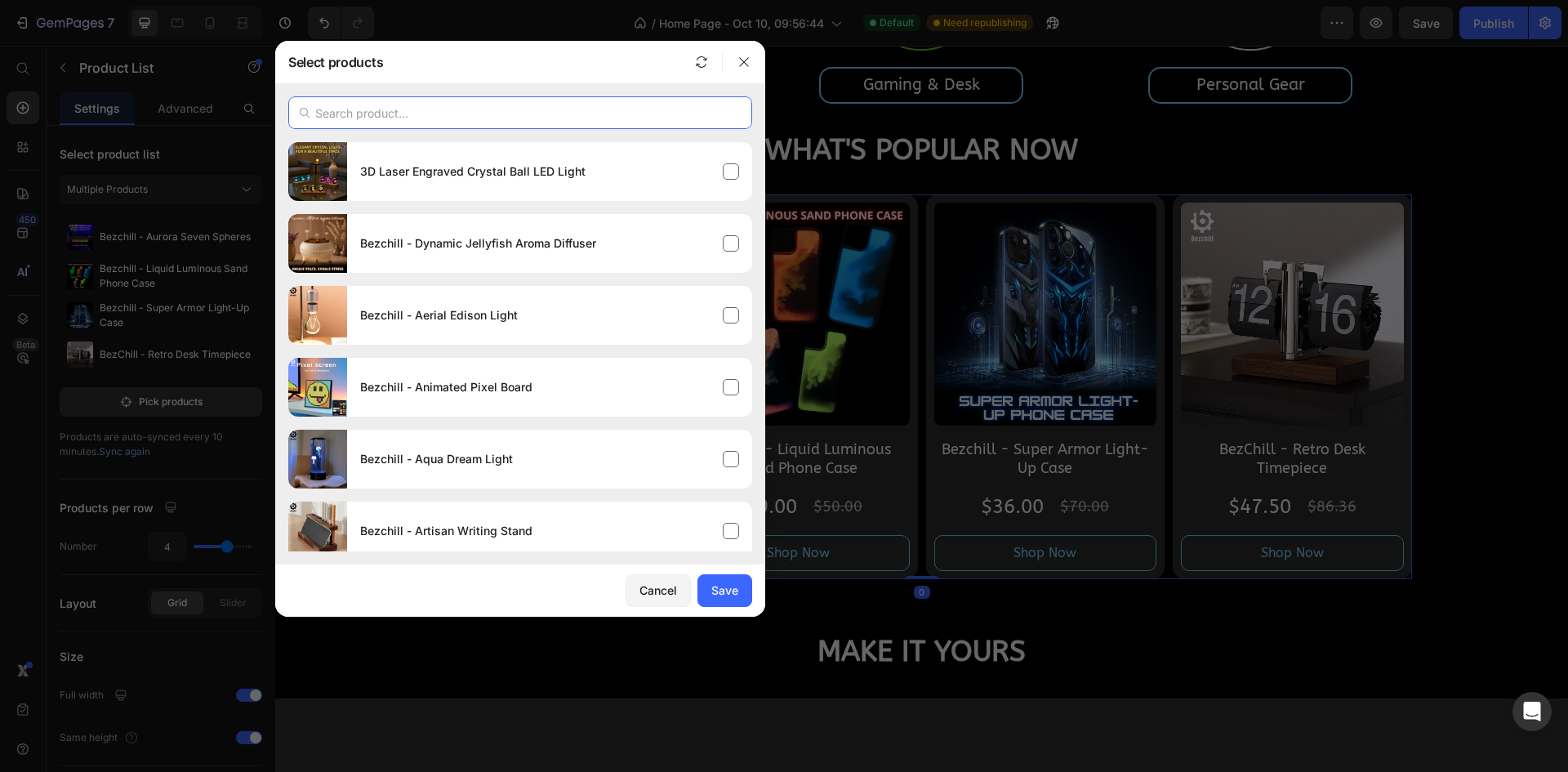 click at bounding box center (520, 113) 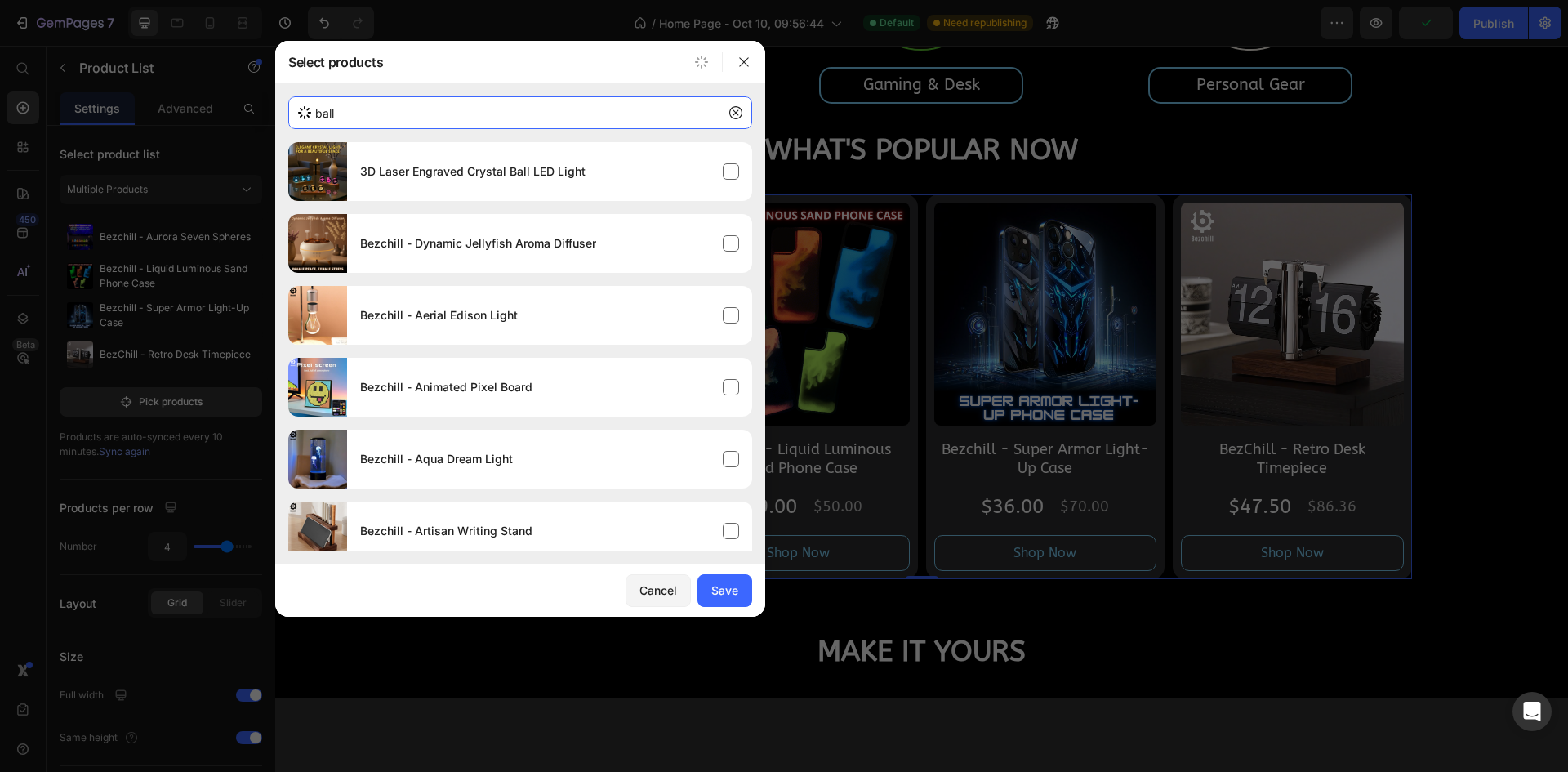 type on "ball" 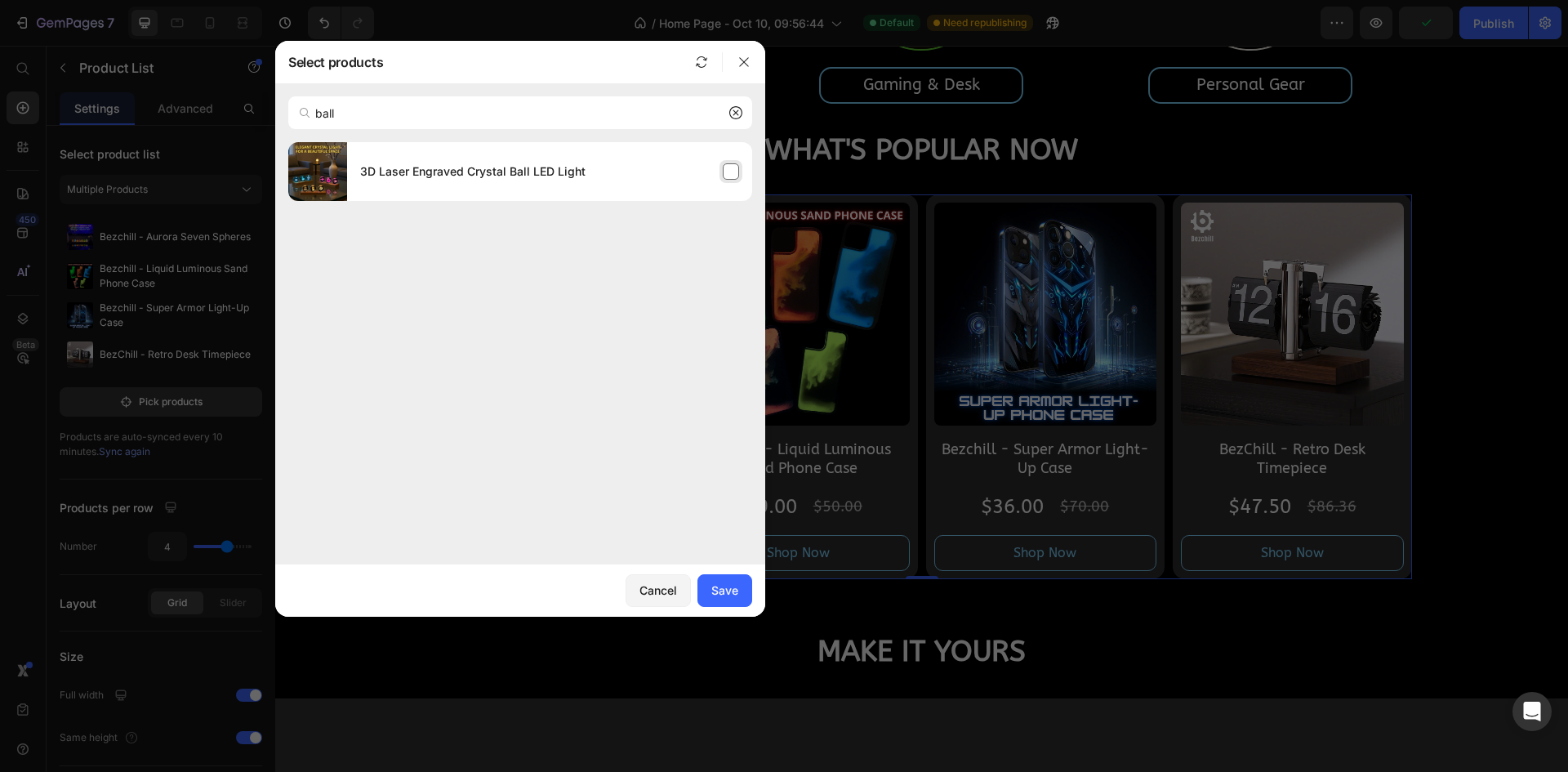 click on "3D Laser Engraved Crystal Ball LED Light" at bounding box center [473, 172] 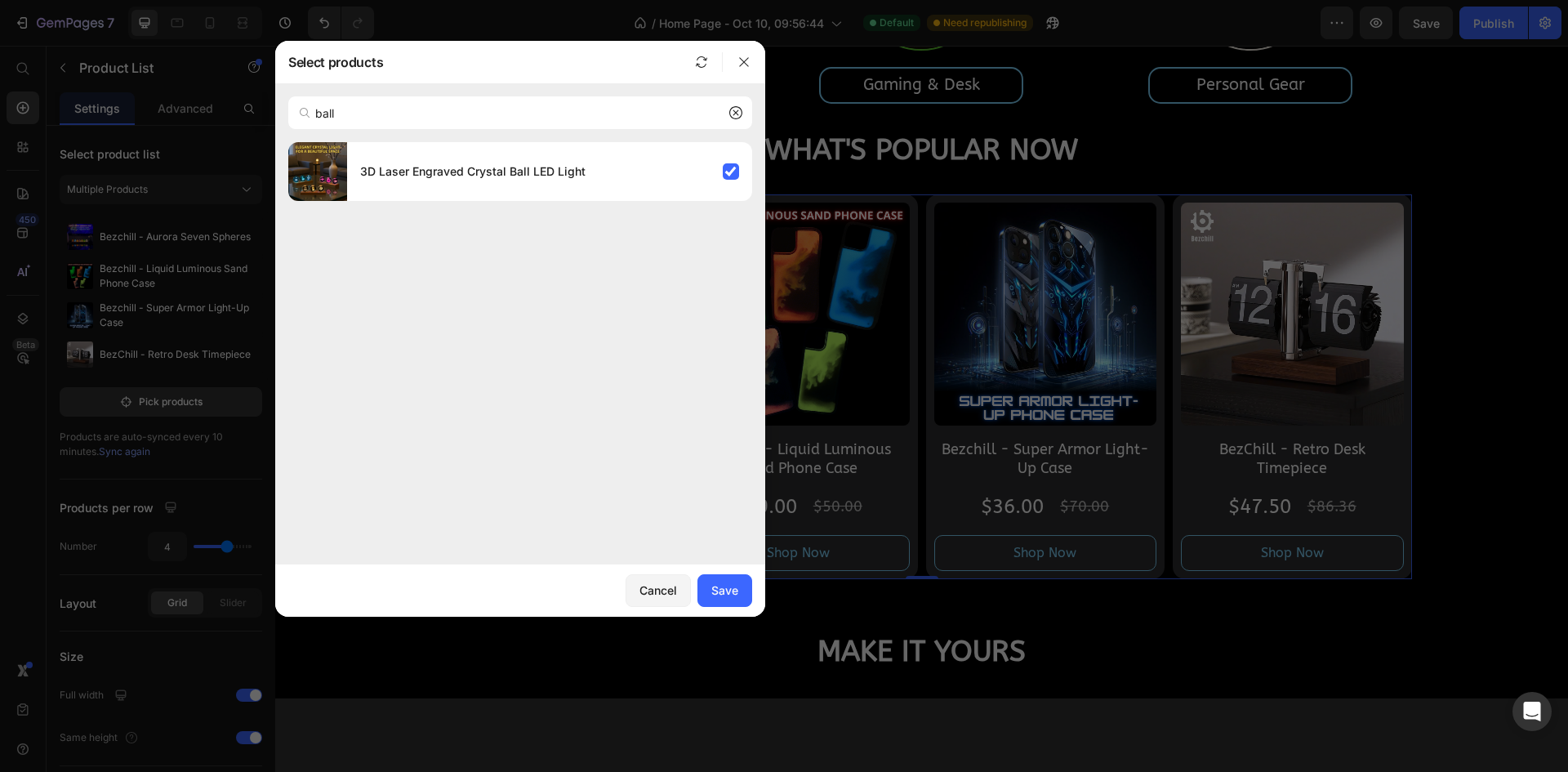 click 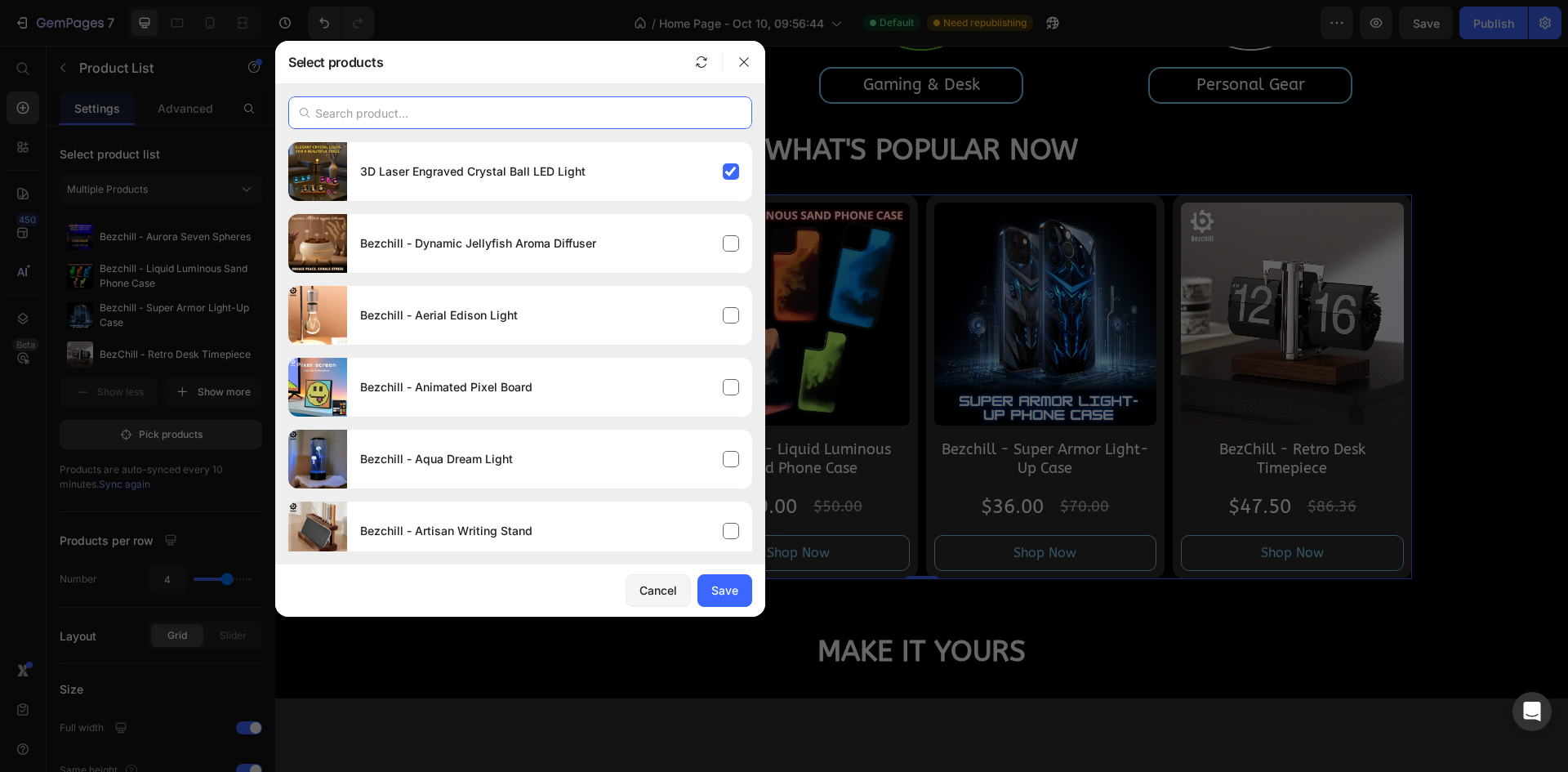 click at bounding box center (520, 113) 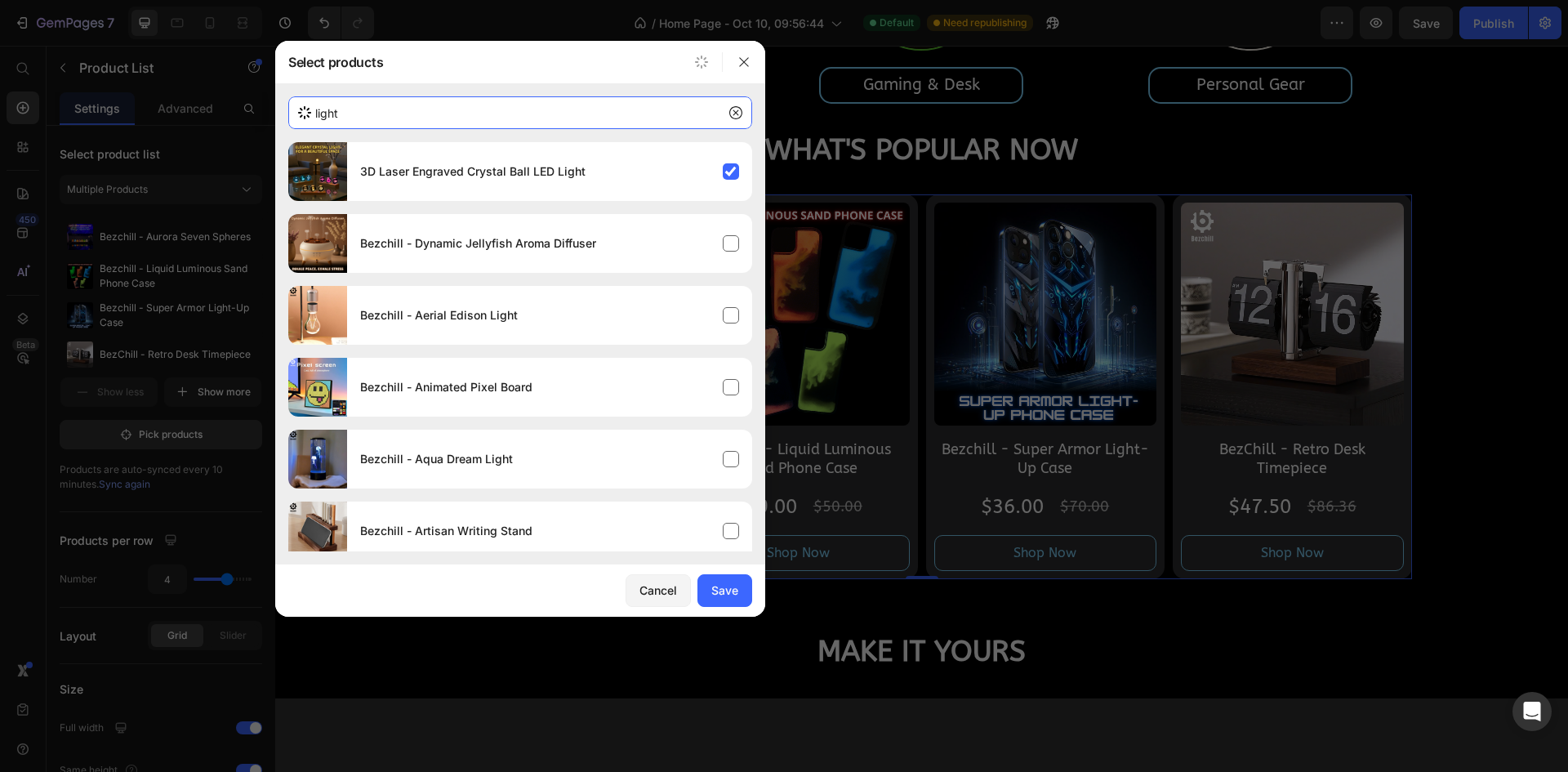 type on "light" 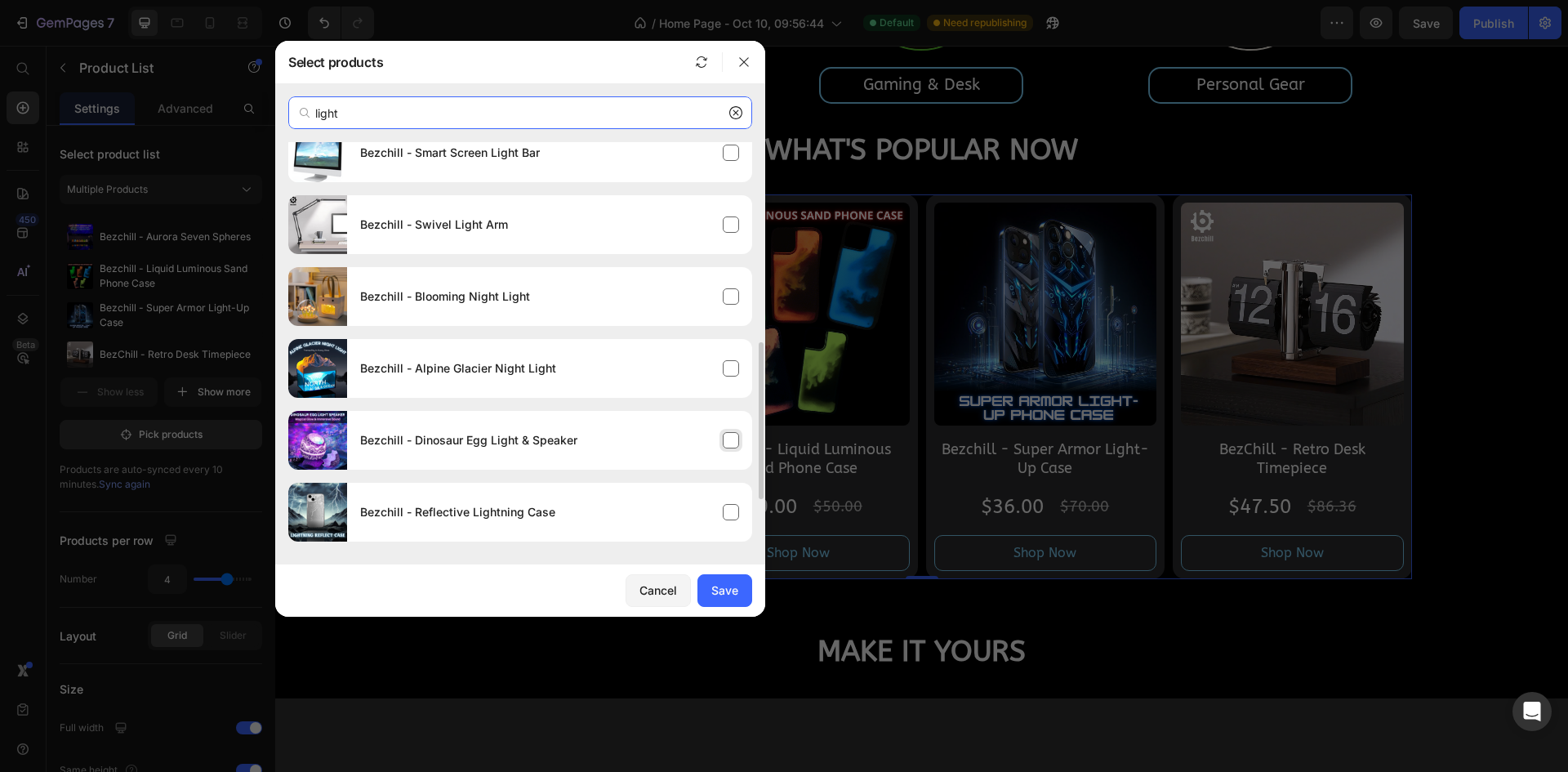 scroll, scrollTop: 656, scrollLeft: 0, axis: vertical 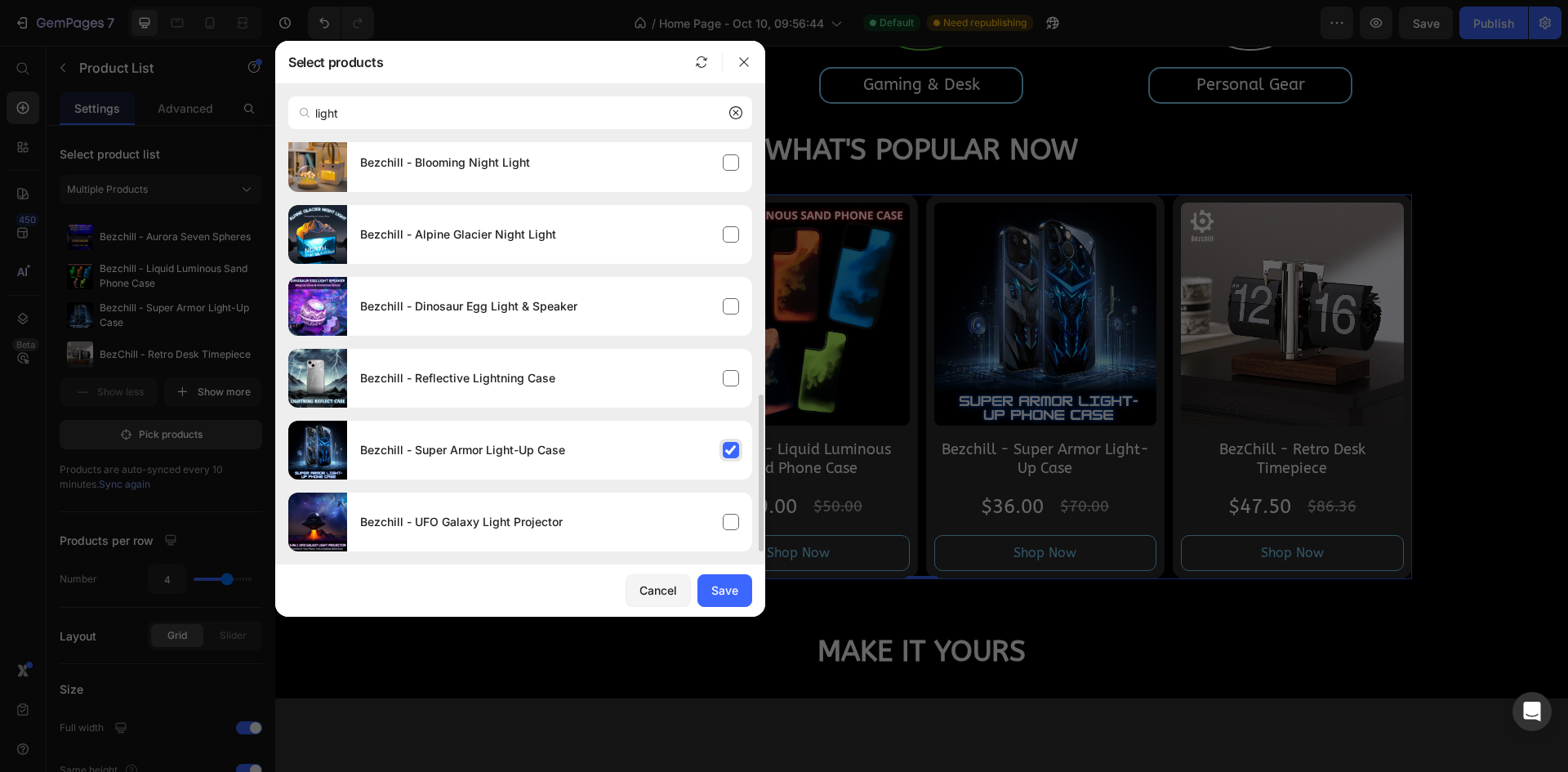 click on "Bezchill - Super Armor Light-Up Case" at bounding box center (550, 450) 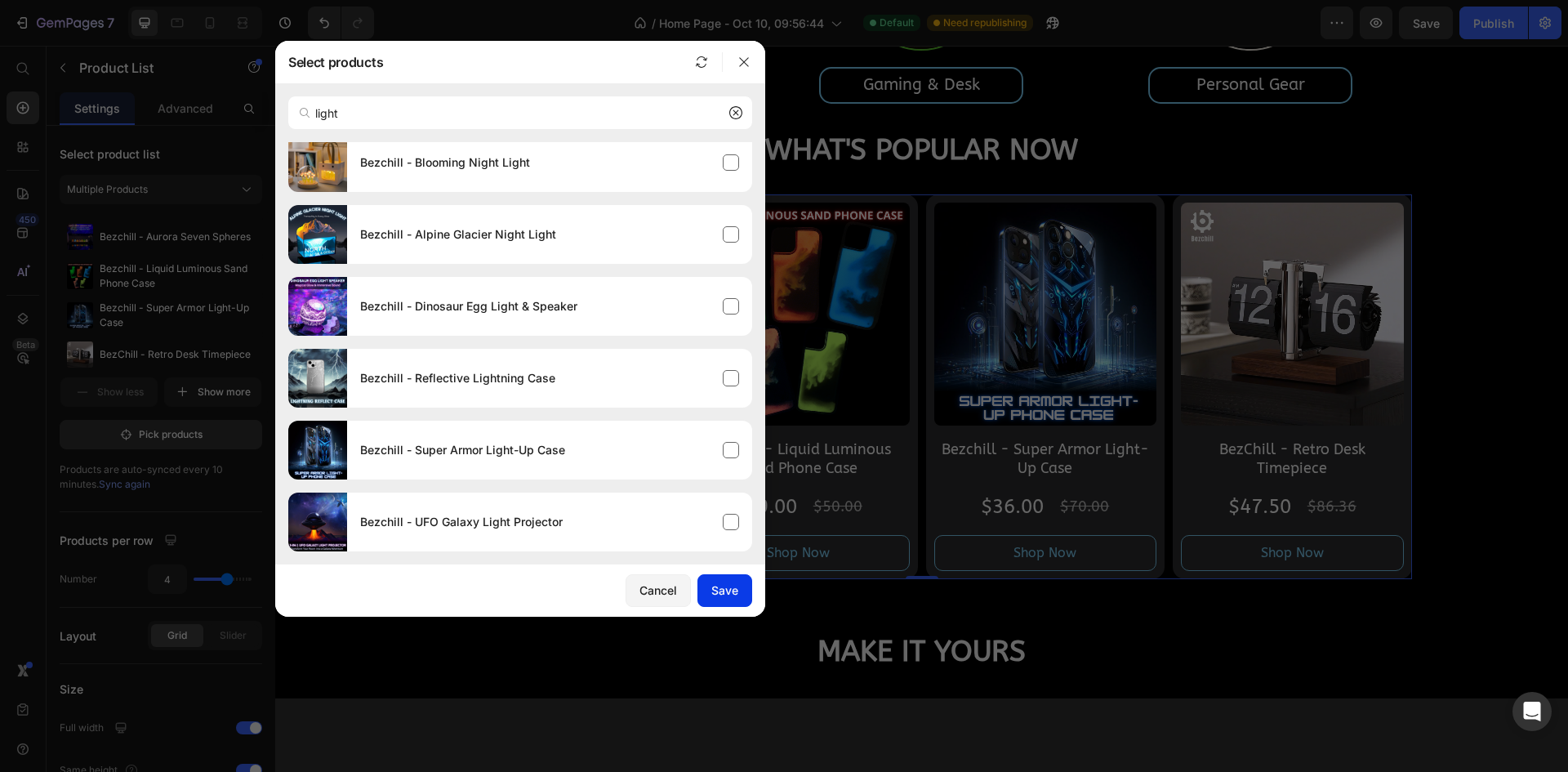 click on "Save" at bounding box center (724, 590) 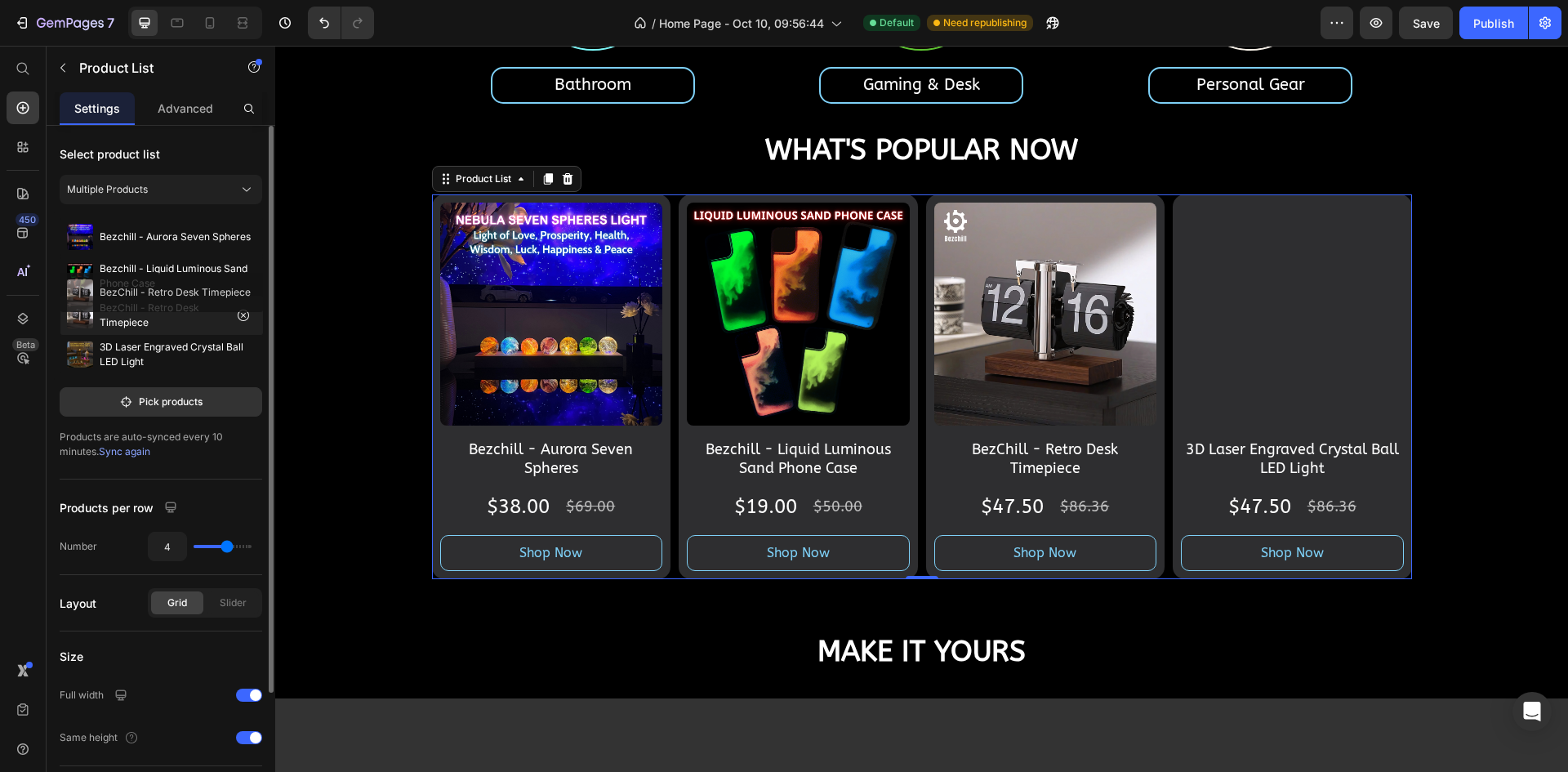 type 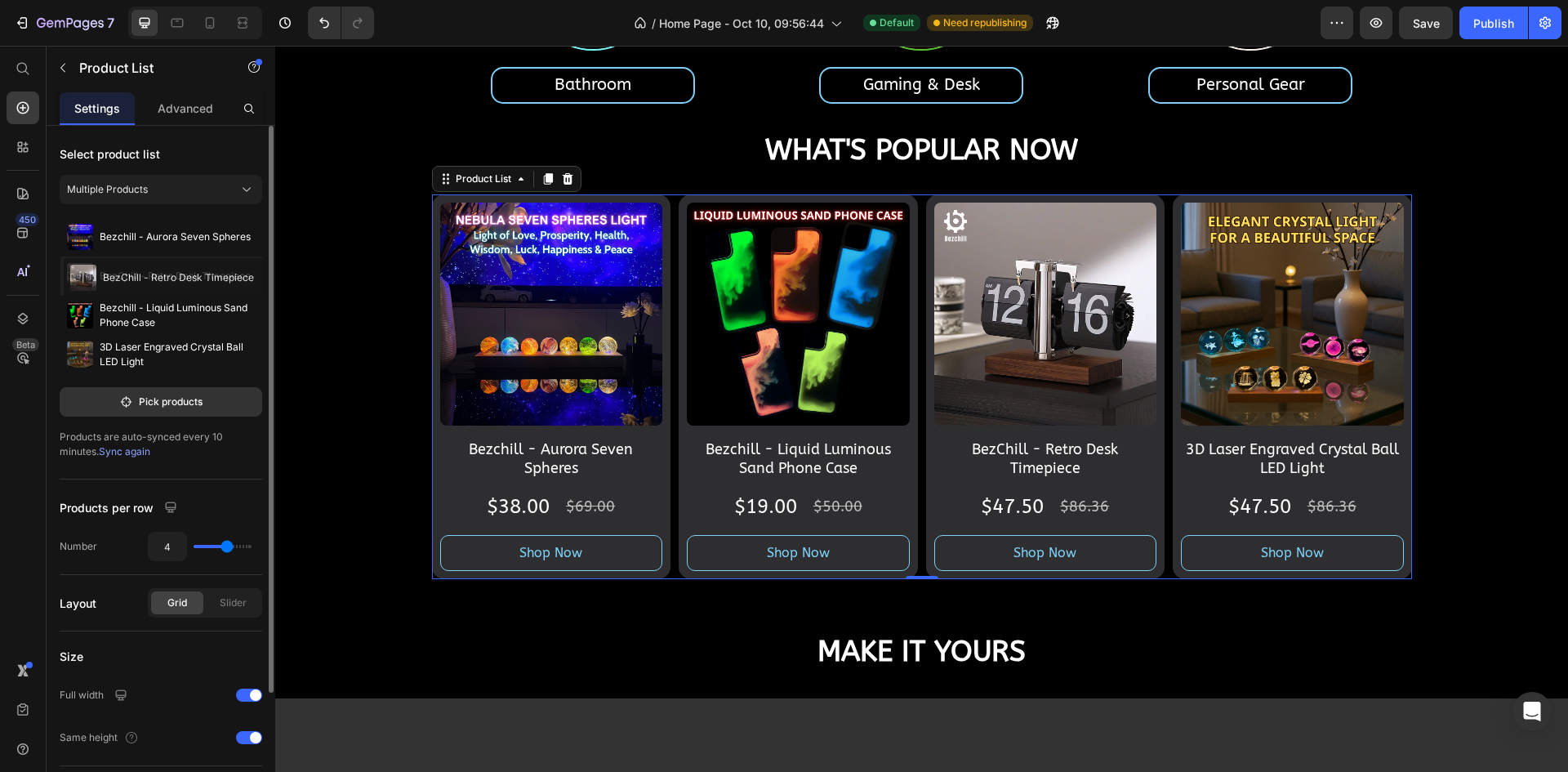 drag, startPoint x: 90, startPoint y: 313, endPoint x: 93, endPoint y: 275, distance: 38.118237 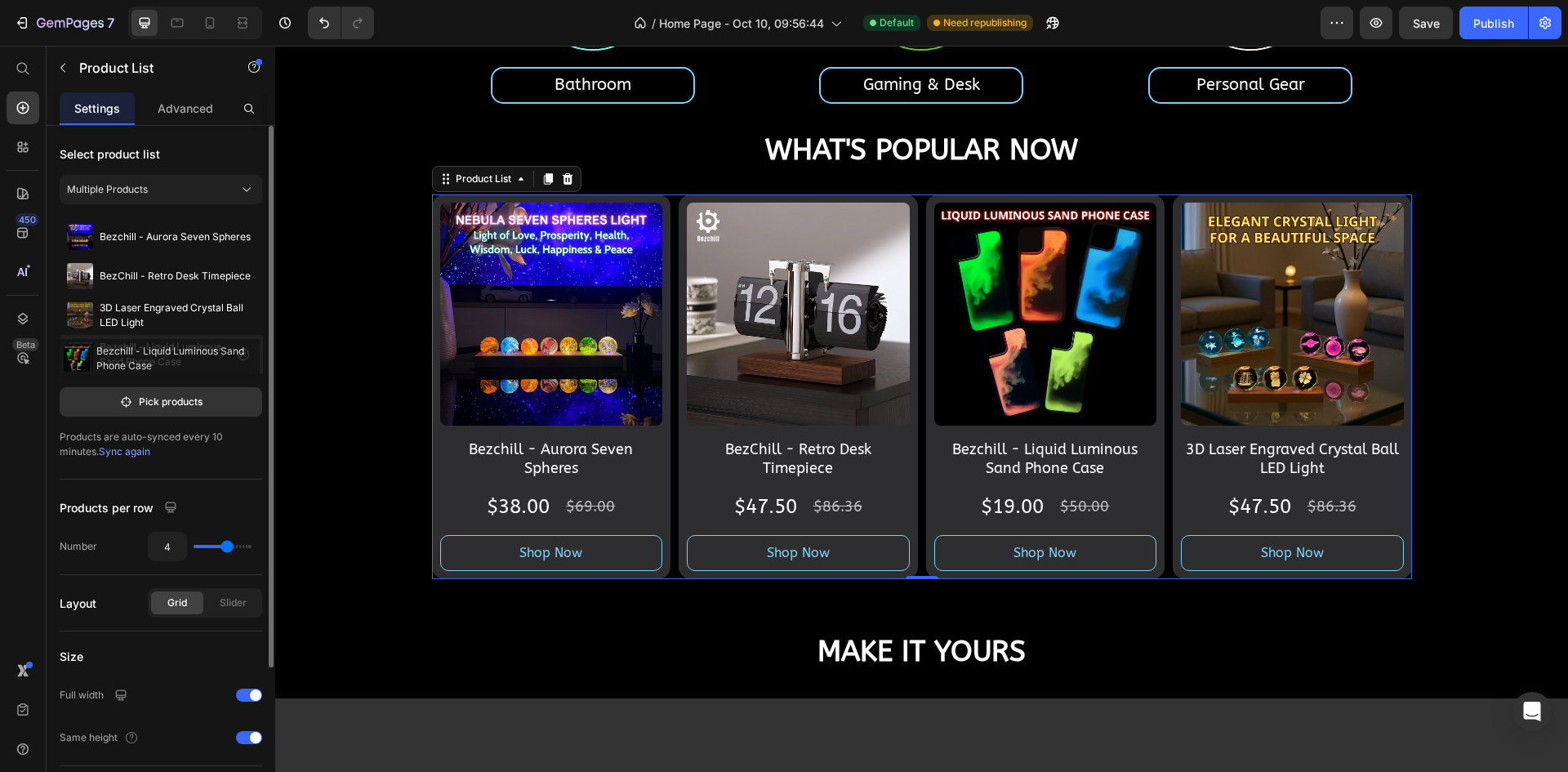 drag, startPoint x: 120, startPoint y: 311, endPoint x: 116, endPoint y: 359, distance: 48.16638 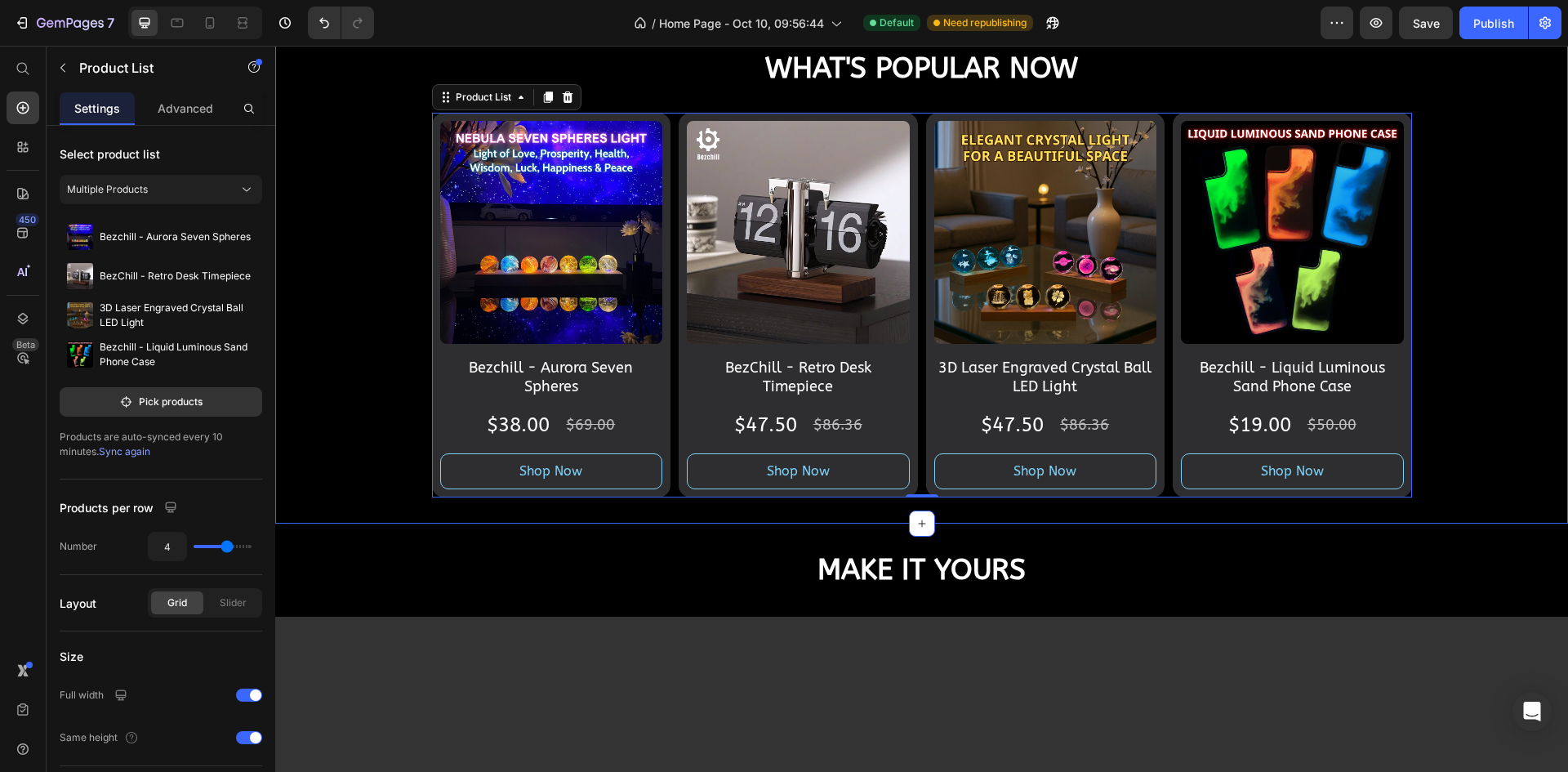 click on "What's Popular Now Heading Product Images Bezchill - Aurora Seven Spheres Product Title $38.00 Product Price $69.00 Product Price Row Shop Now Product View More Row Product Images BezChill - Retro Desk Timepiece Product Title $47.50 Product Price $86.36 Product Price Row Shop Now Product View More Row Product Images 3D Laser Engraved Crystal Ball LED Light Product Title $47.50 Product Price $86.36 Product Price Row Shop Now Product View More Row Product Images Bezchill - Liquid Luminous Sand Phone Case Product Title $19.00 Product Price $50.00 Product Price Row Shop Now Product View More Row Product List   0 Product Images Bezchill - Aurora Seven Spheres Product Title $38.00 Product Price $69.00 Product Price Row Shop Now Product View More Row Product Images Bezchill - UFO Galaxy Light Projector Product Title $75.00 Product Price $130.00 Product Price Row Shop Now Product View More Row Product List Row" at bounding box center [921, 273] 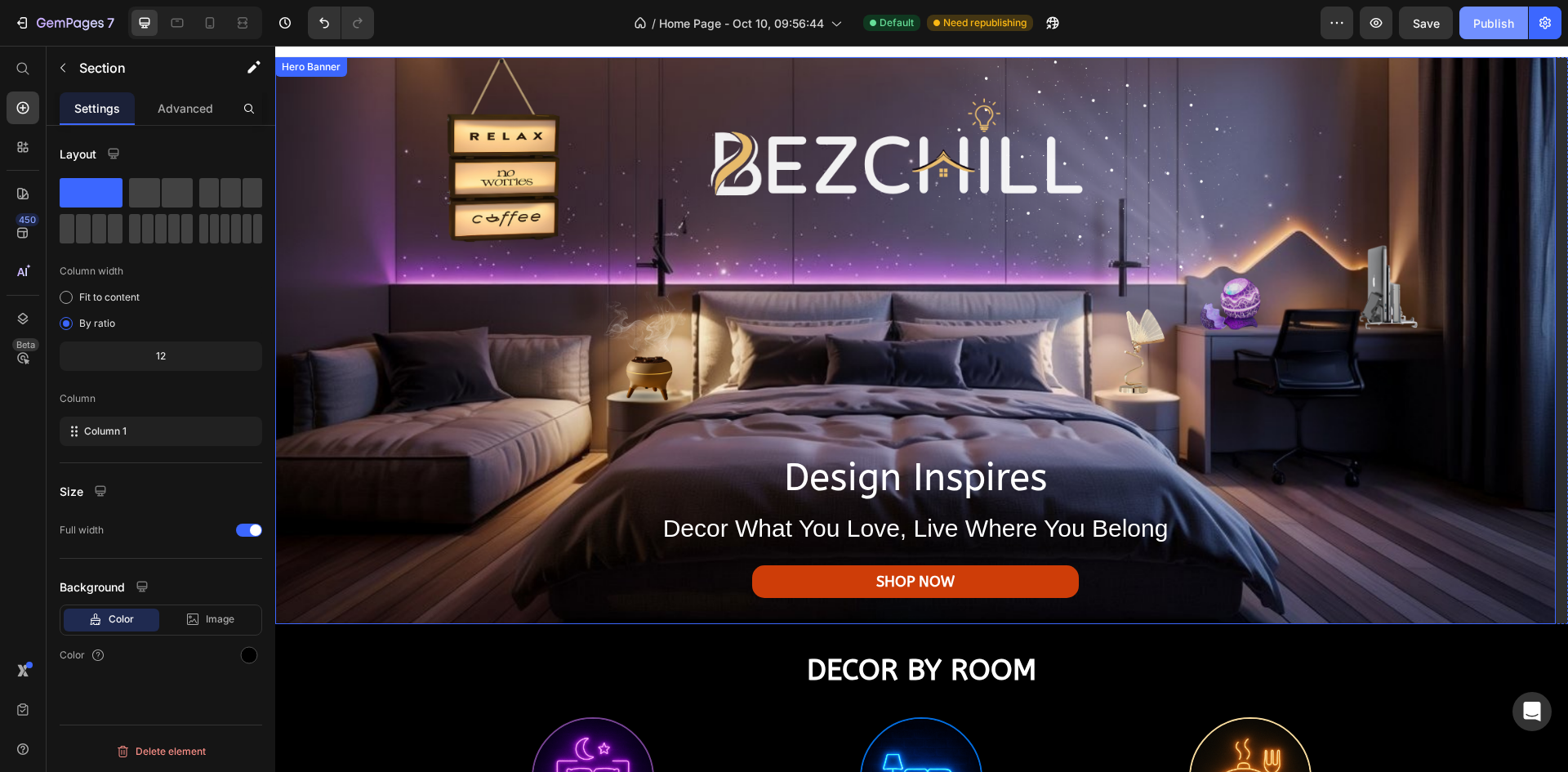 scroll, scrollTop: 0, scrollLeft: 0, axis: both 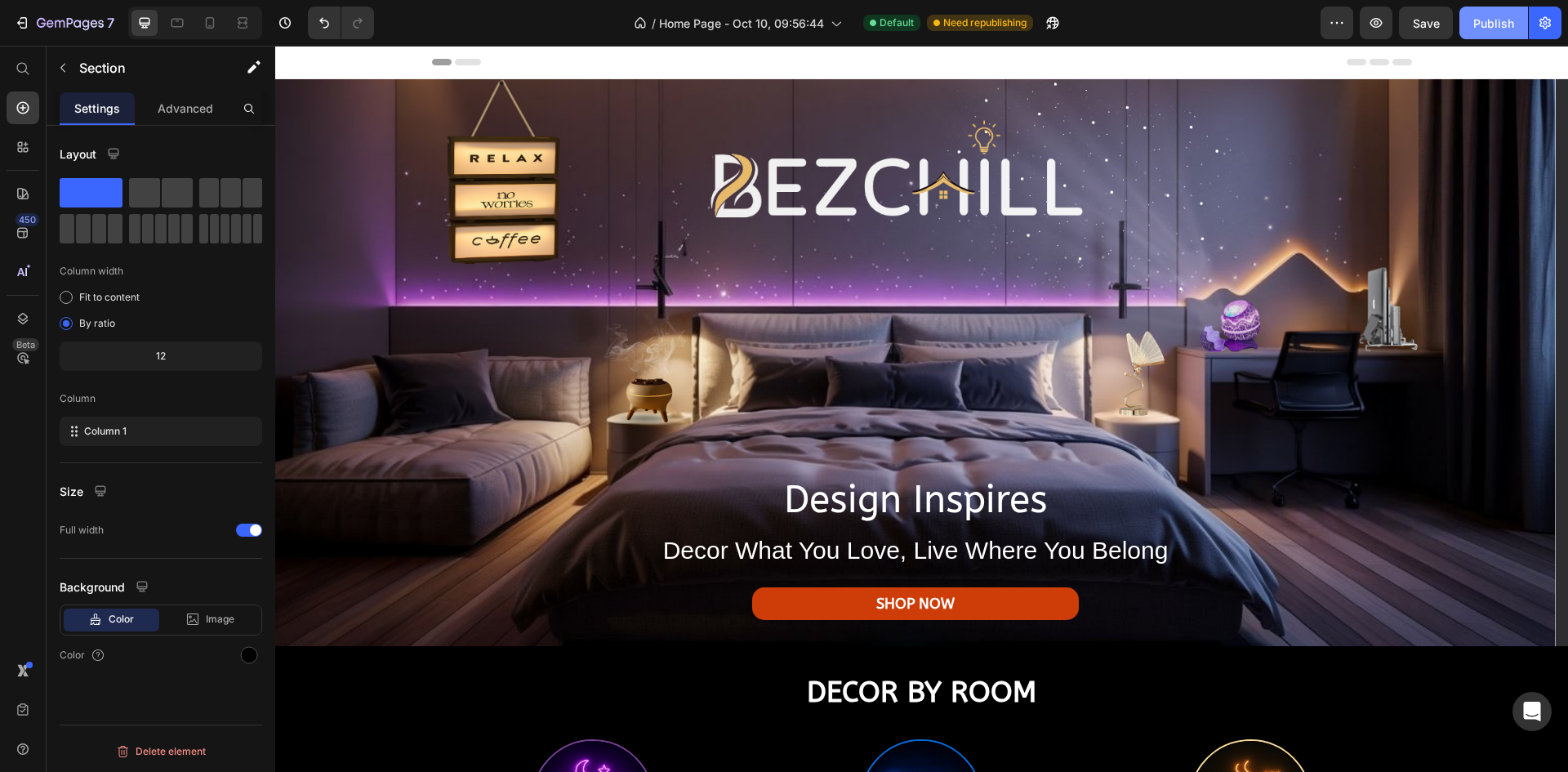 click on "Publish" at bounding box center [1494, 23] 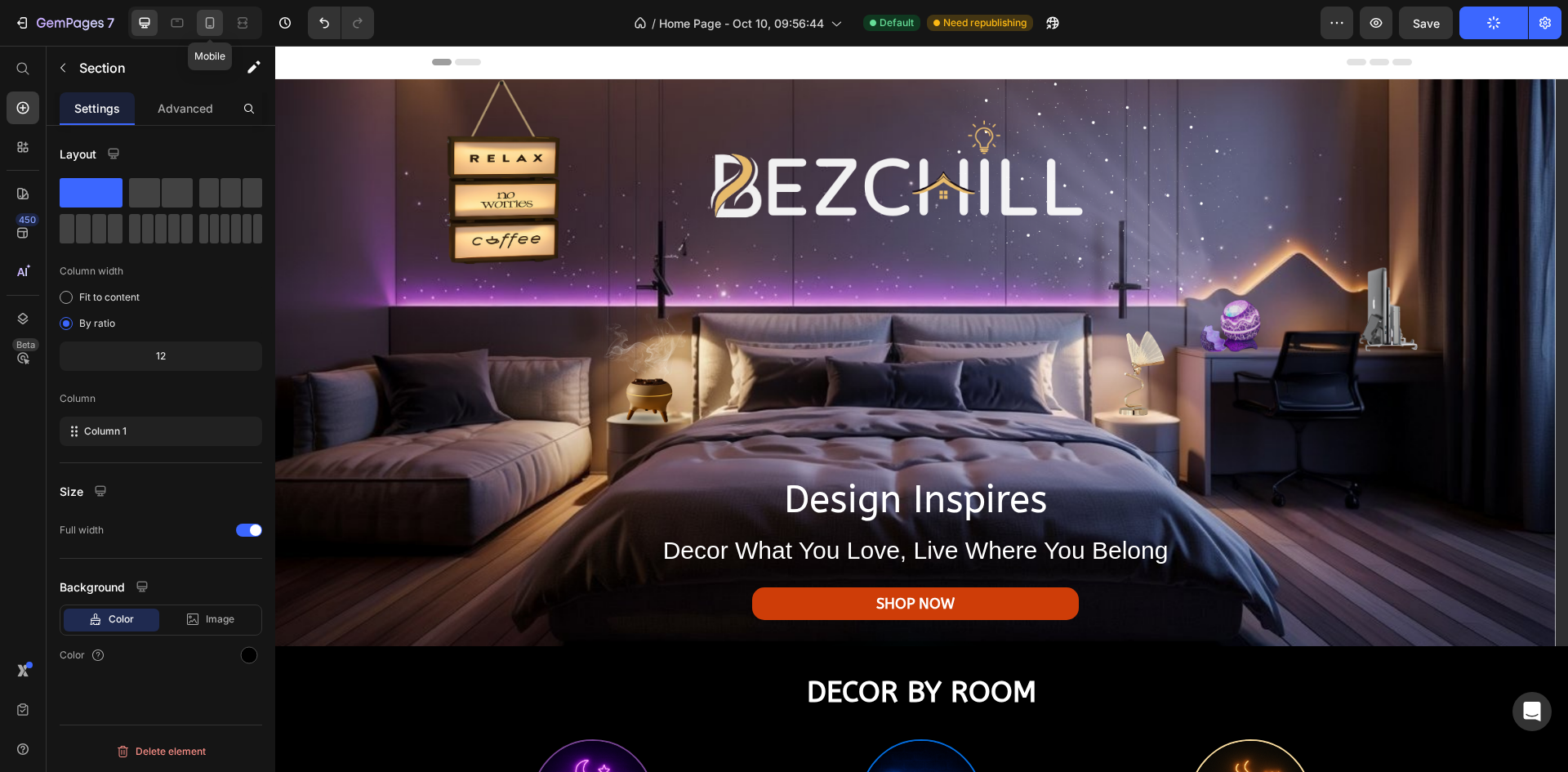 click 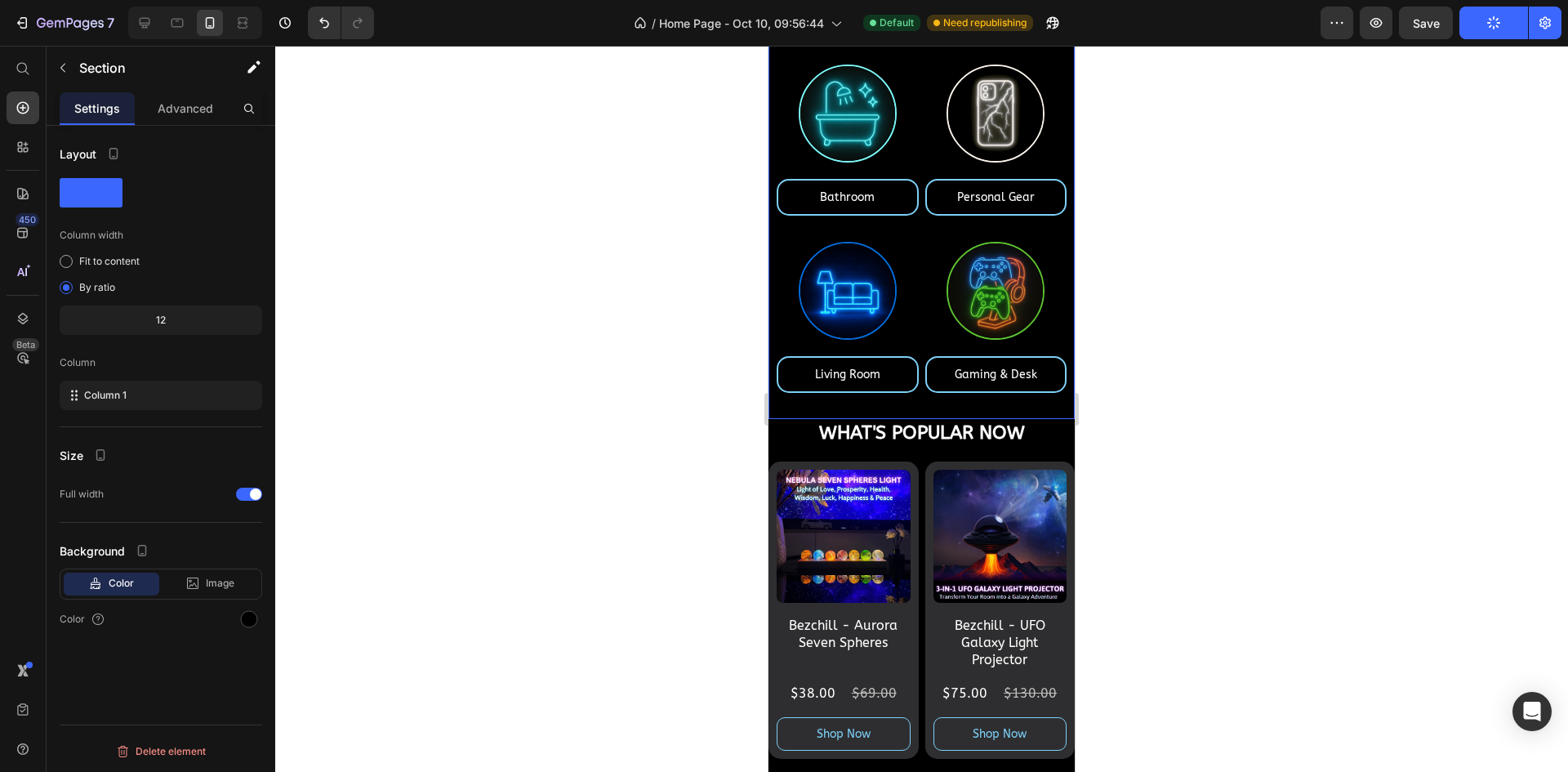 scroll, scrollTop: 849, scrollLeft: 0, axis: vertical 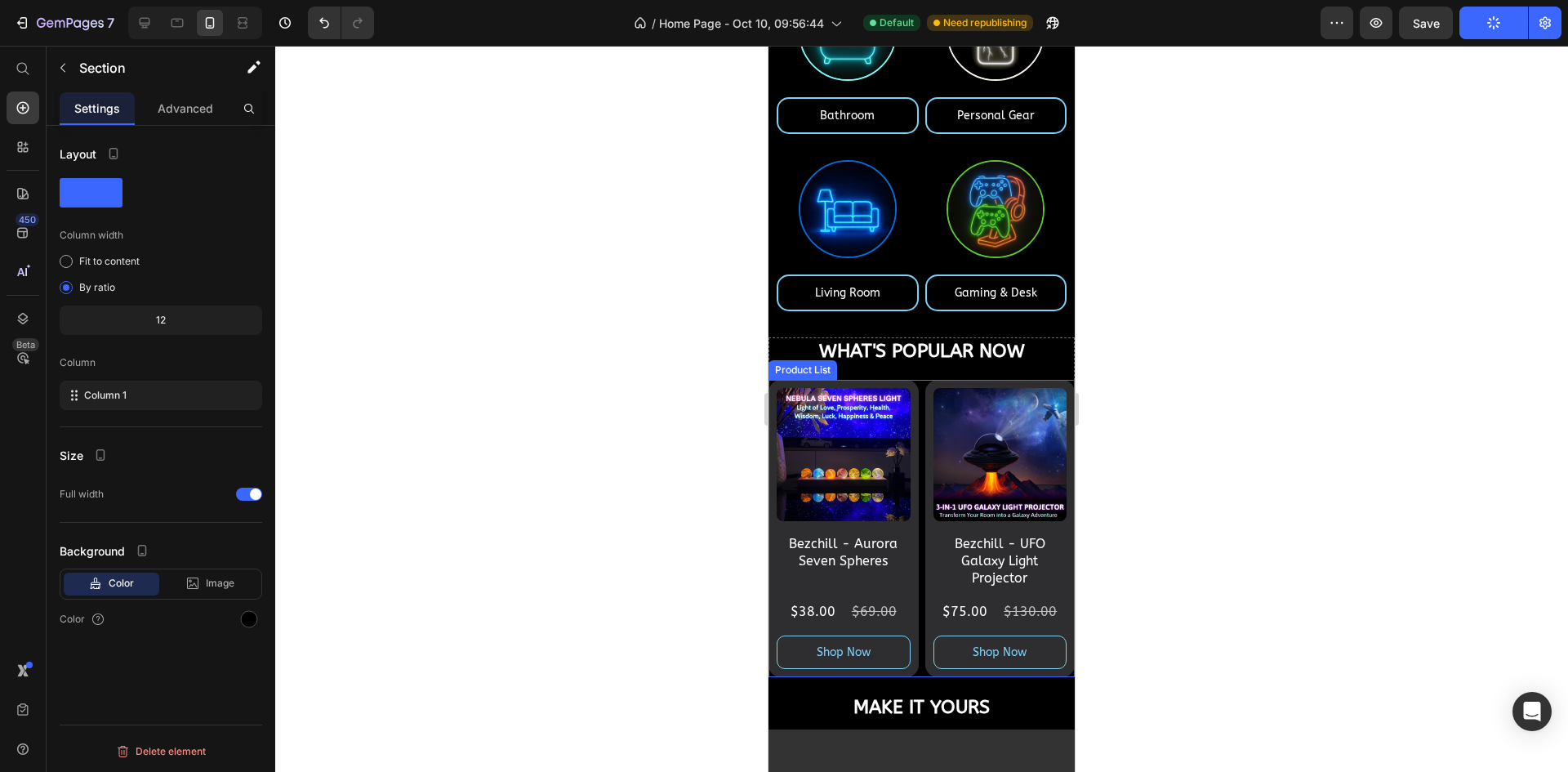 click on "Product Images Bezchill - Aurora Seven Spheres Product Title $38.00 Product Price $69.00 Product Price Row Shop Now Product View More Row Product Images Bezchill - UFO Galaxy Light Projector Product Title $75.00 Product Price $130.00 Product Price Row Shop Now Product View More Row" at bounding box center (921, 529) 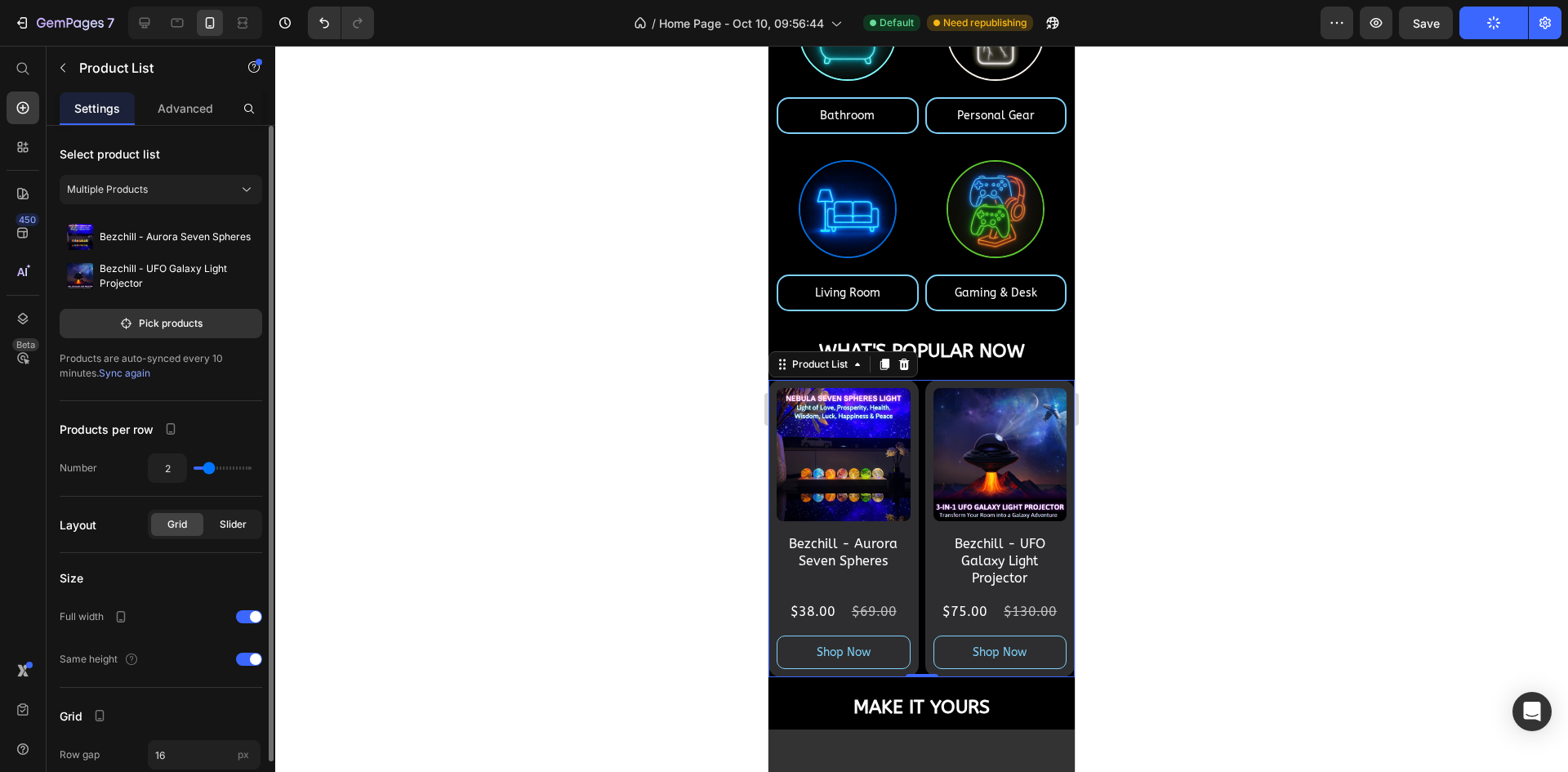 click on "Slider" 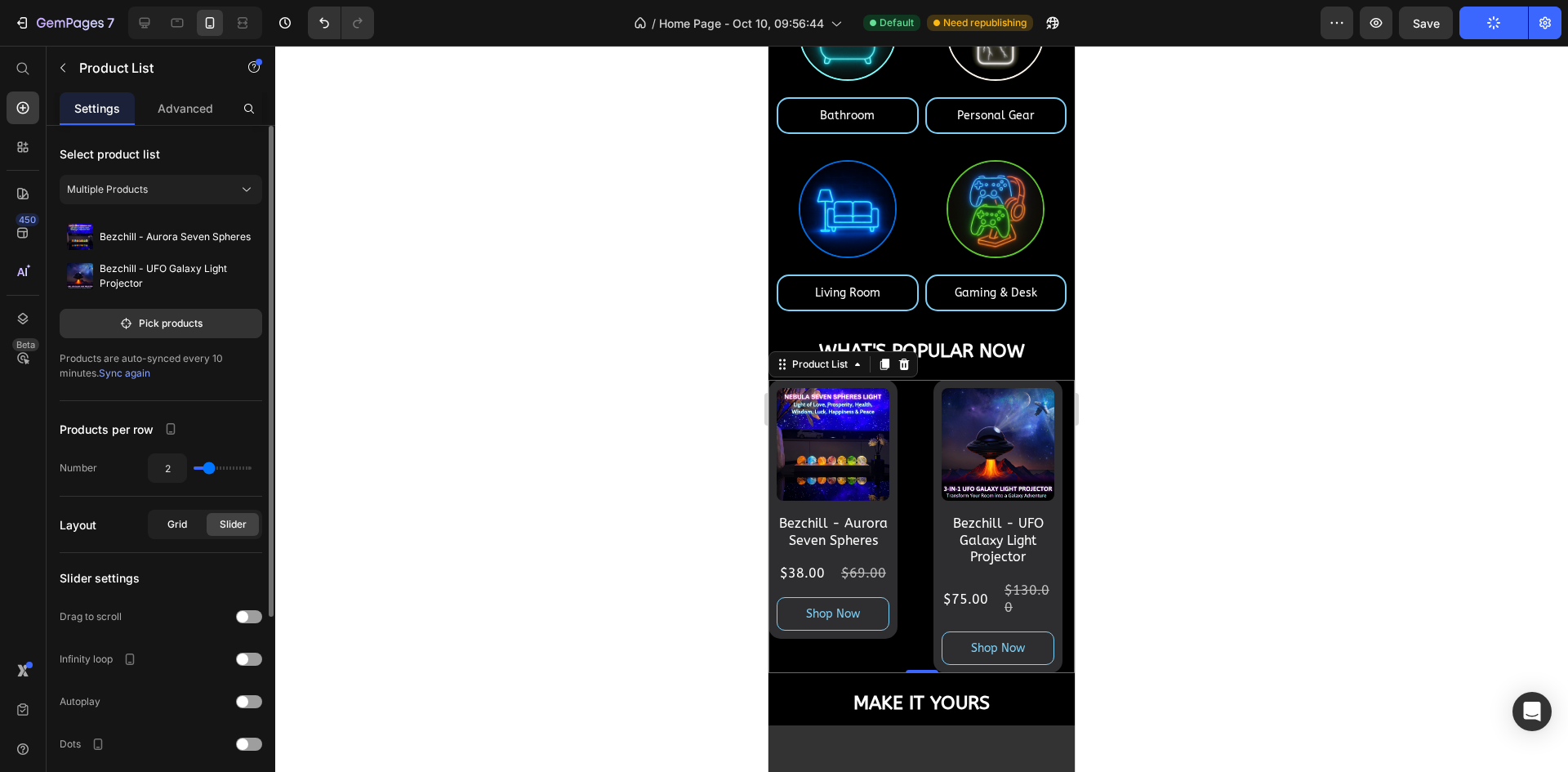 click on "Grid" 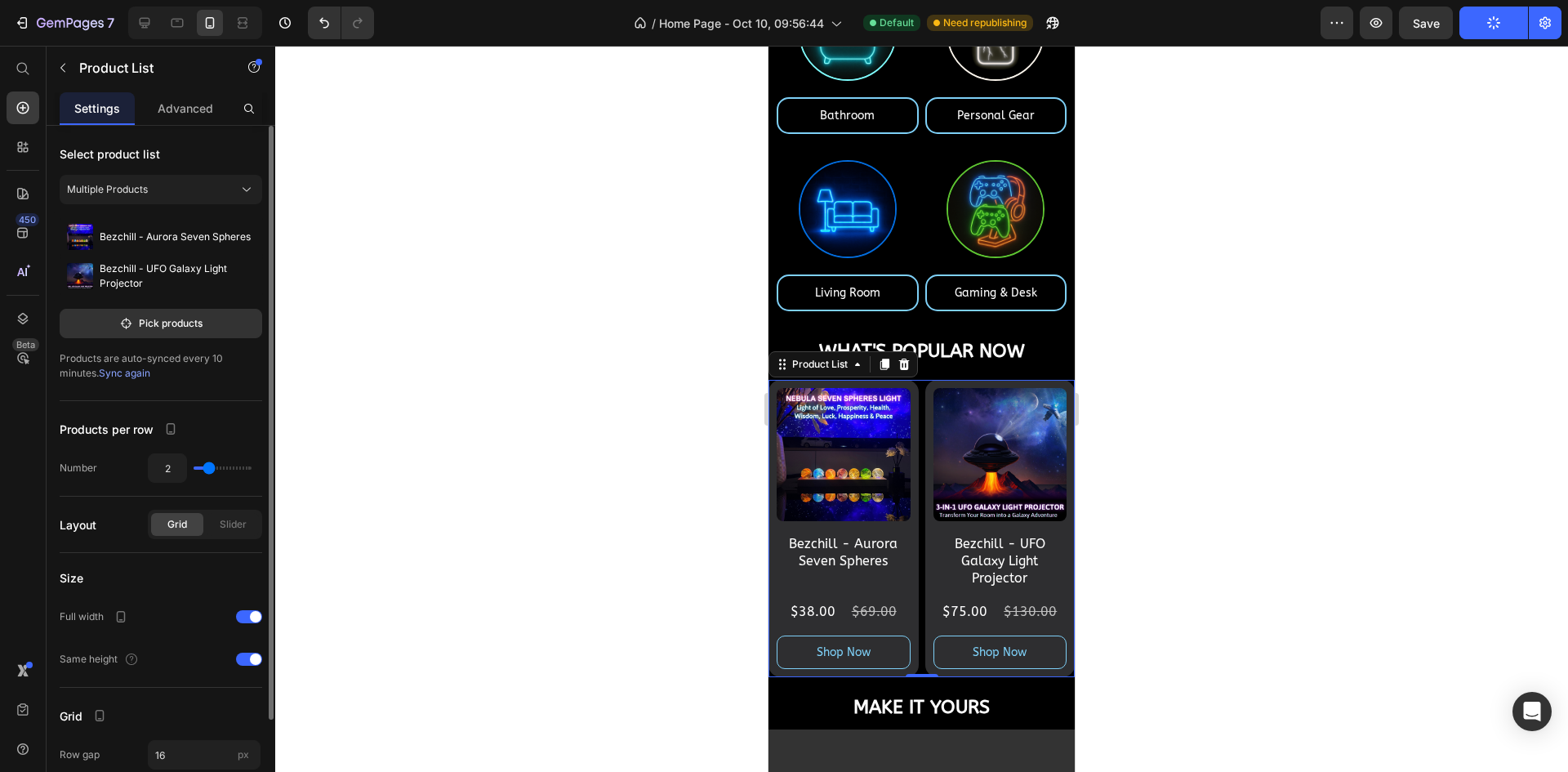 type on "3" 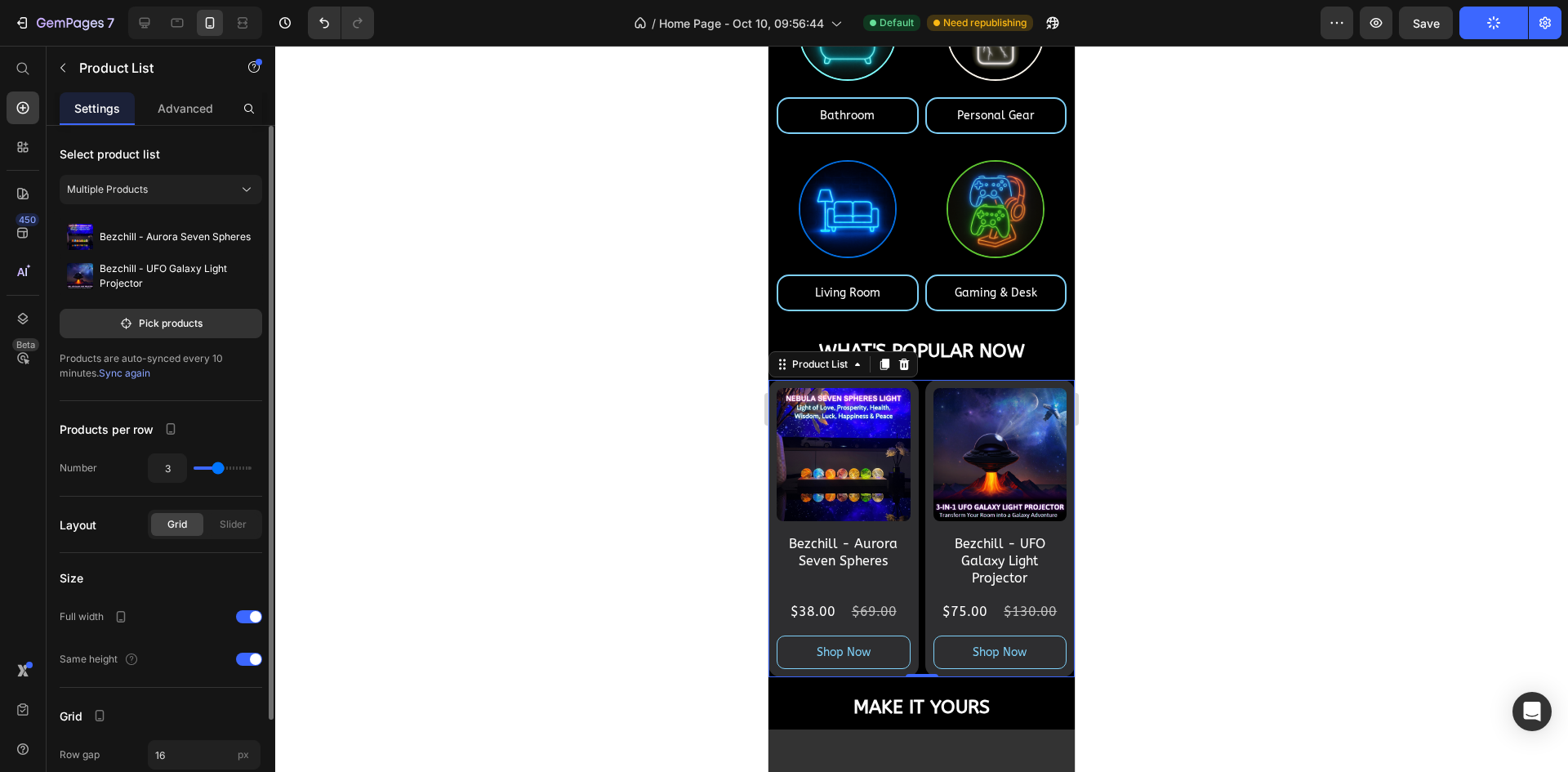 type on "4" 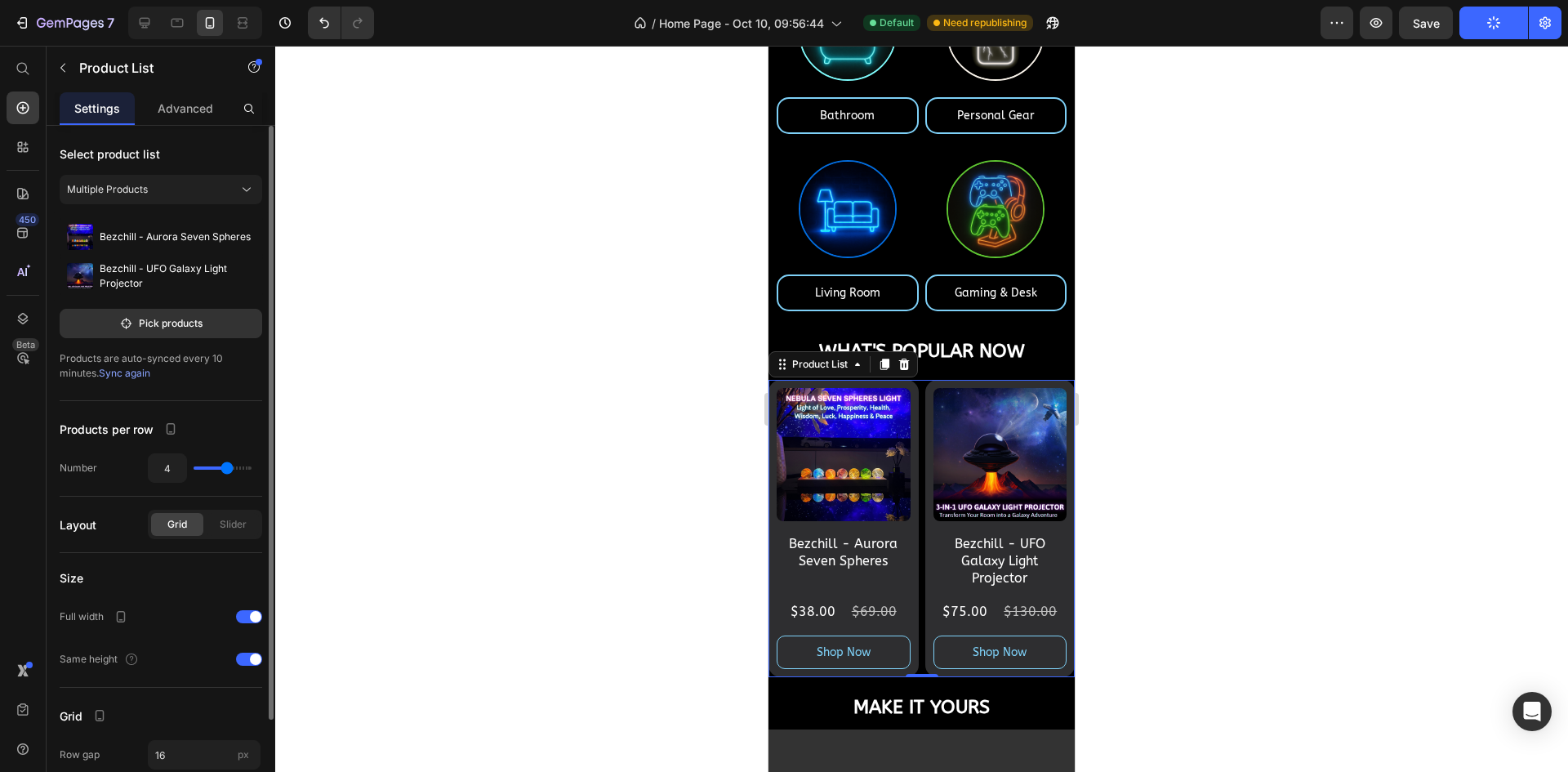 drag, startPoint x: 210, startPoint y: 467, endPoint x: 225, endPoint y: 471, distance: 15.524175 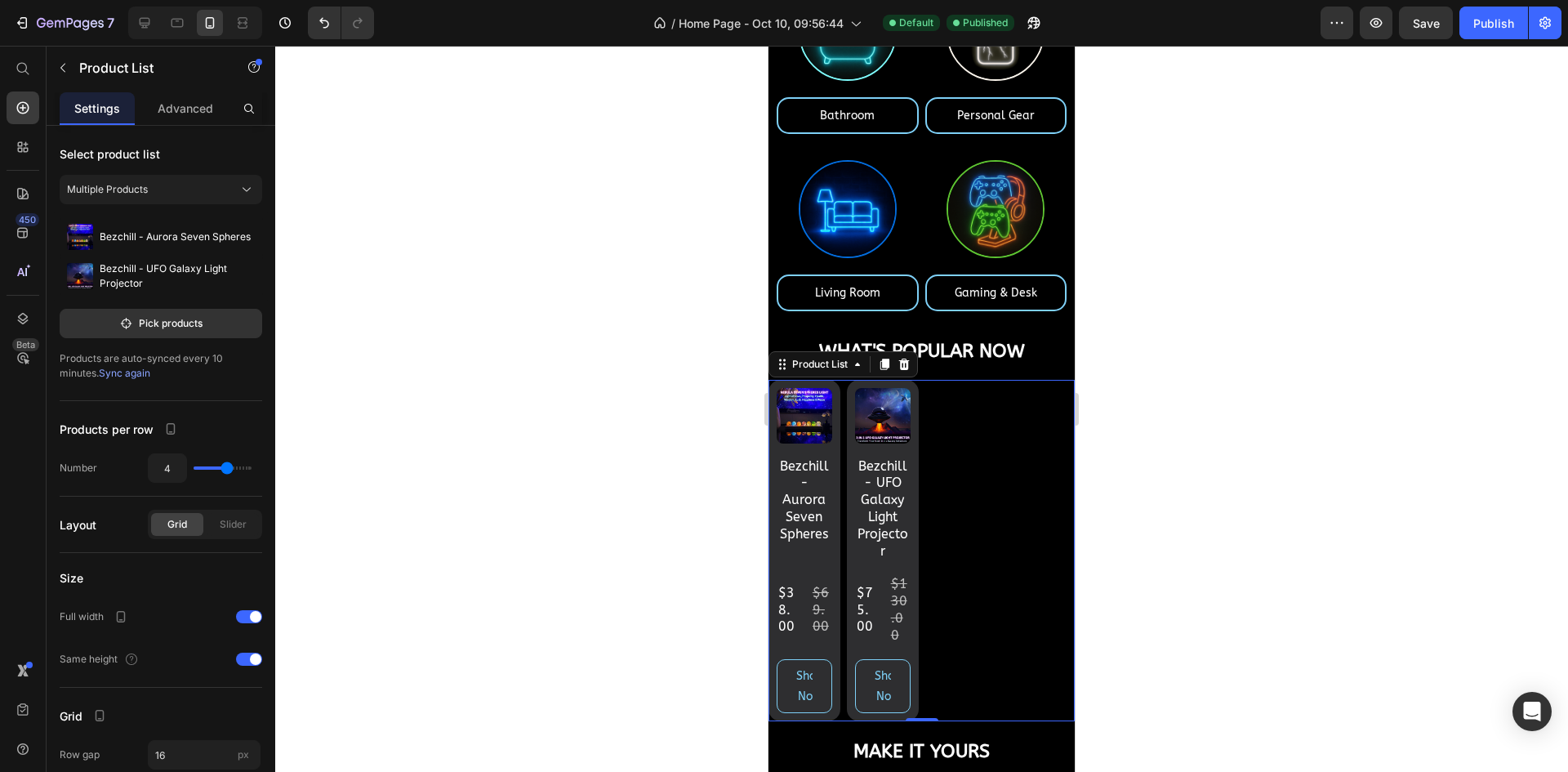 scroll, scrollTop: 930, scrollLeft: 0, axis: vertical 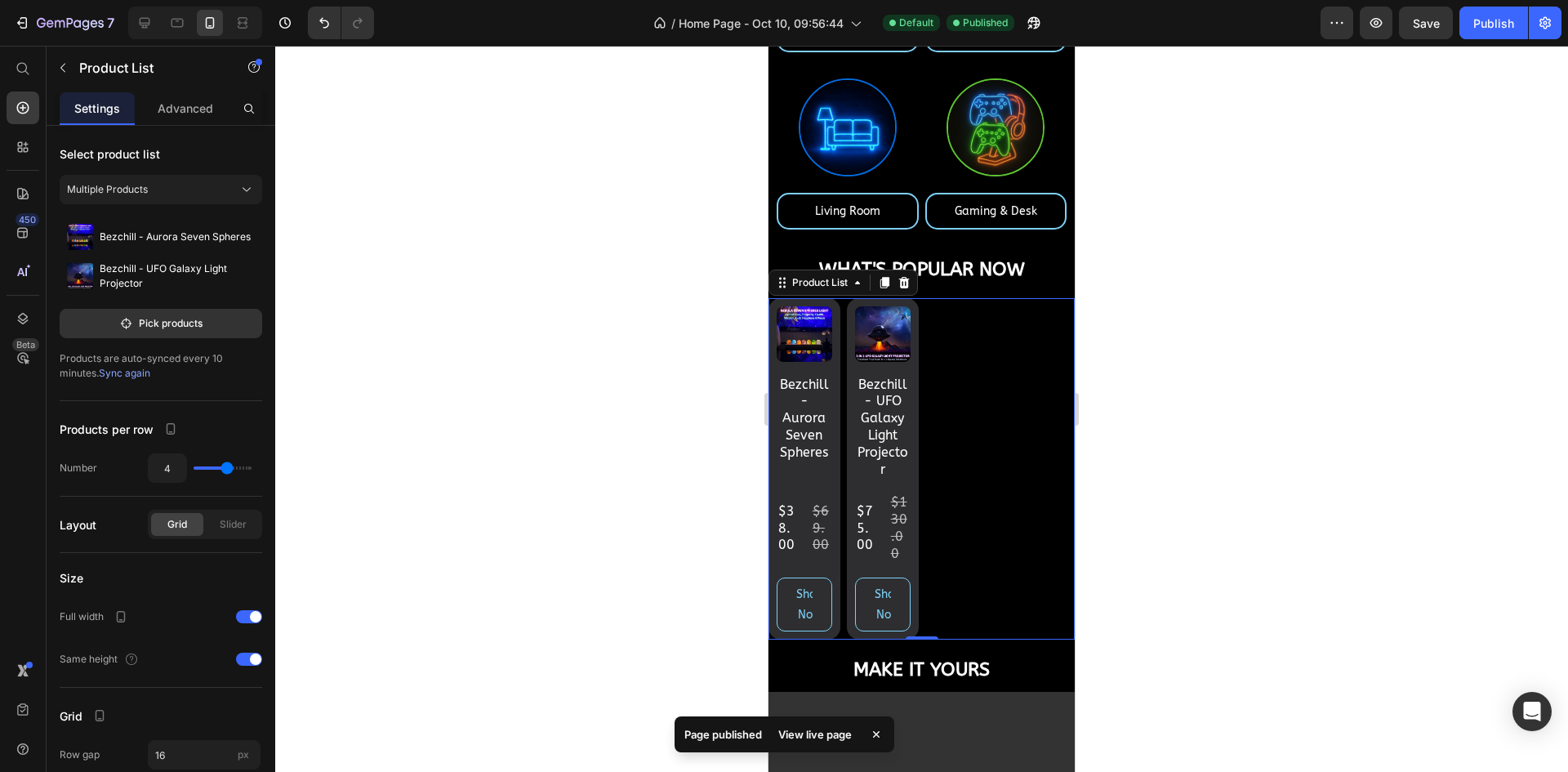type on "2" 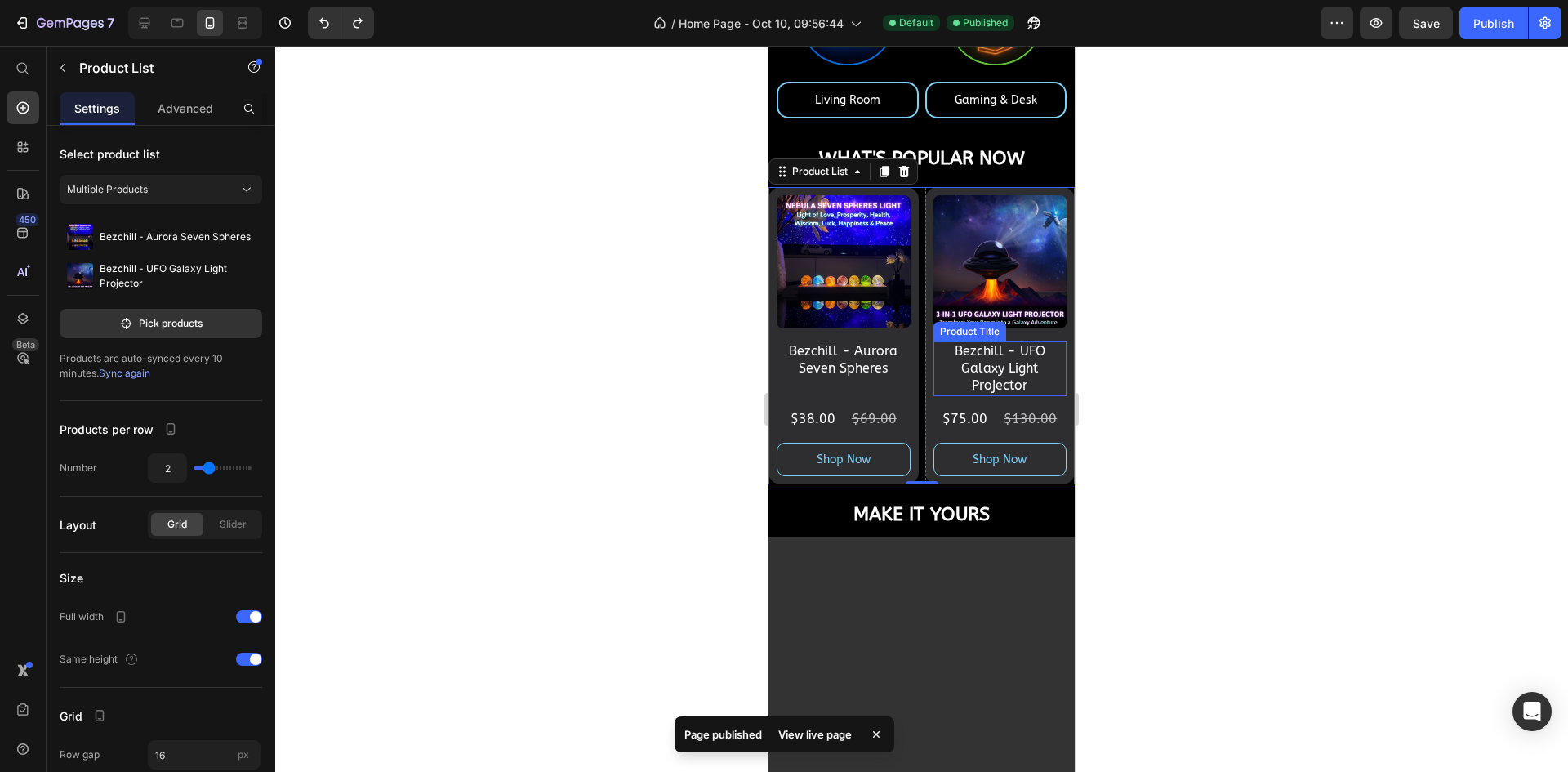 scroll, scrollTop: 1012, scrollLeft: 0, axis: vertical 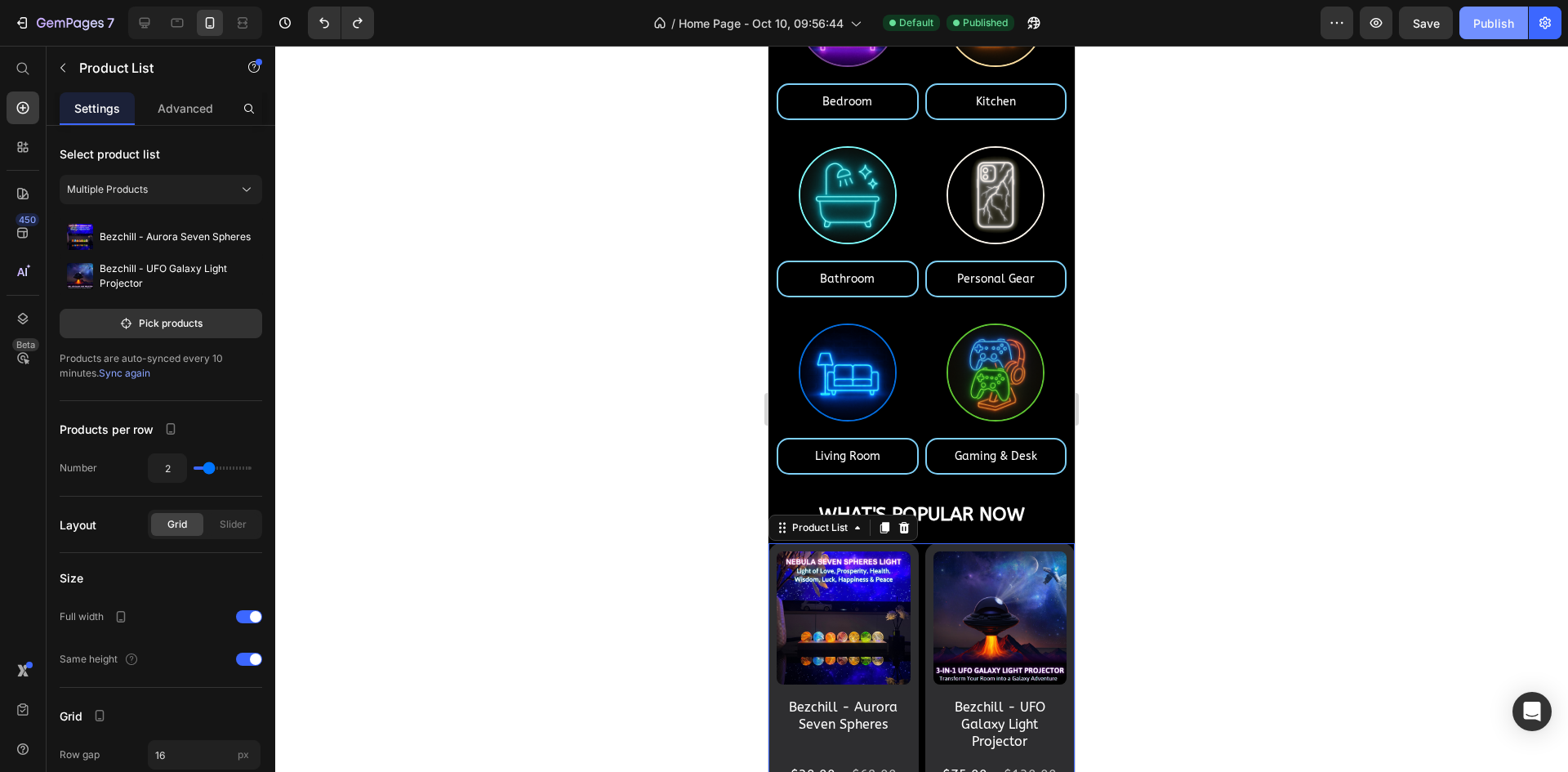 click on "Publish" at bounding box center [1494, 23] 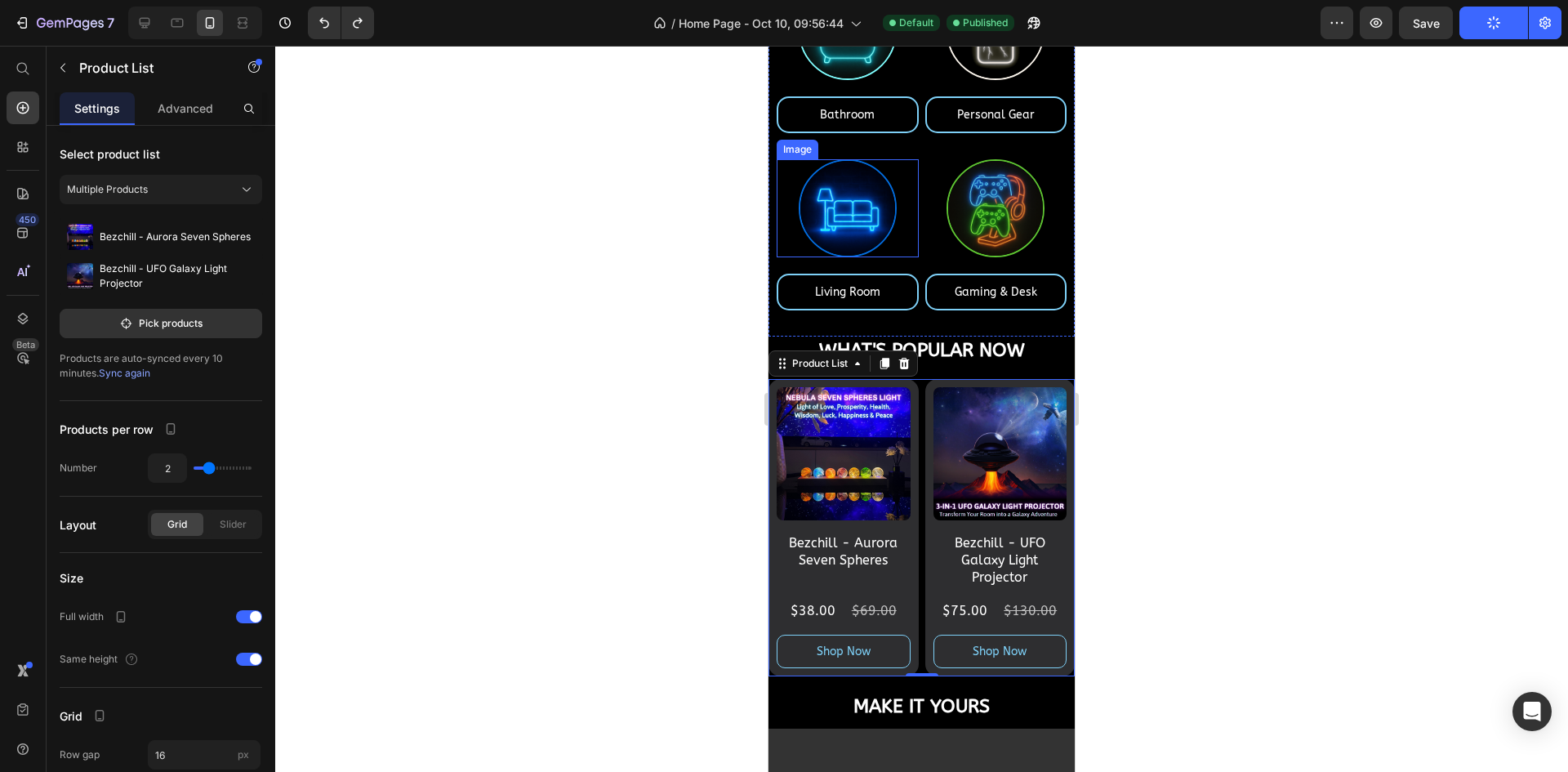 scroll, scrollTop: 930, scrollLeft: 0, axis: vertical 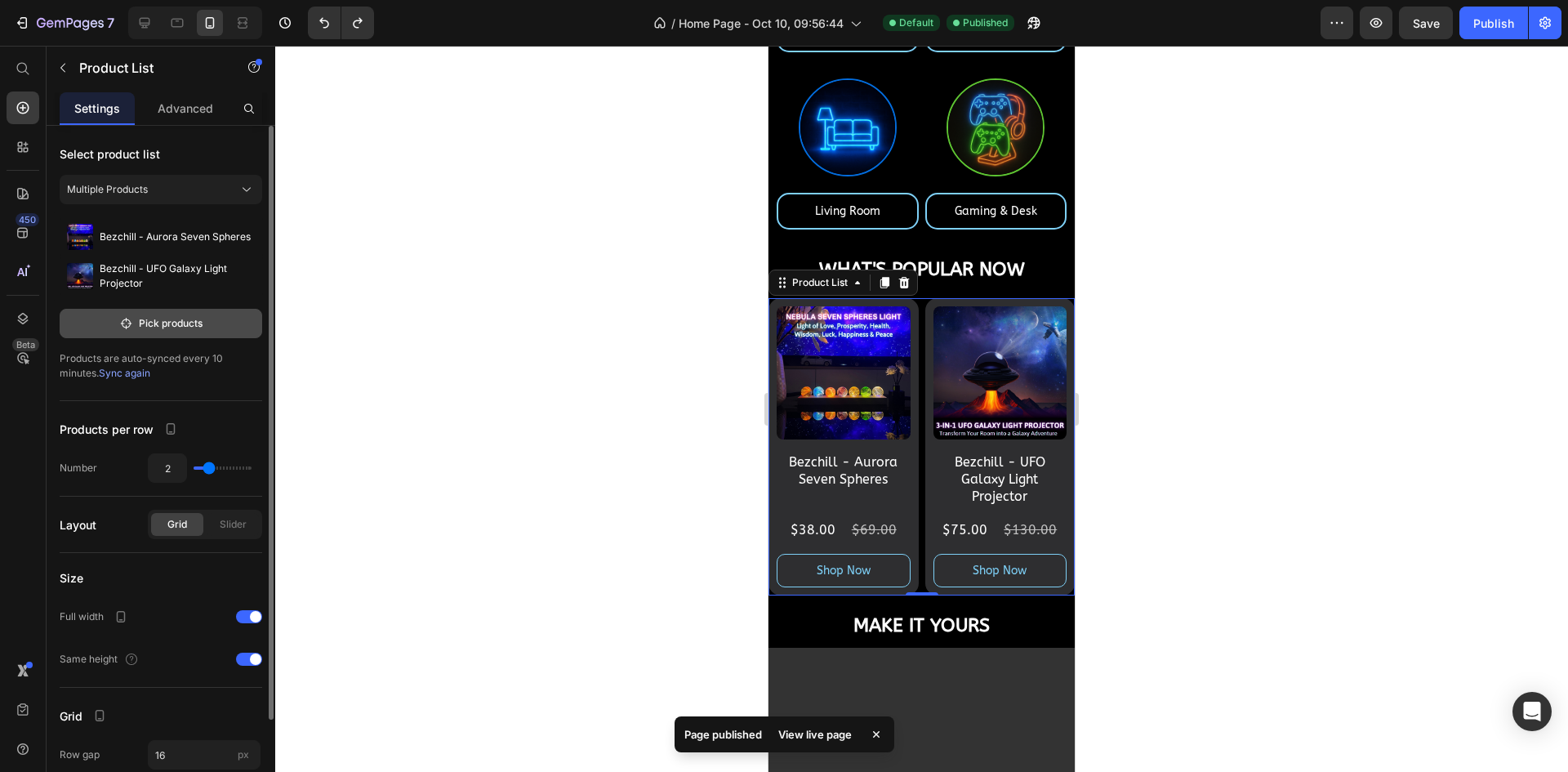click on "Pick products" at bounding box center [161, 324] 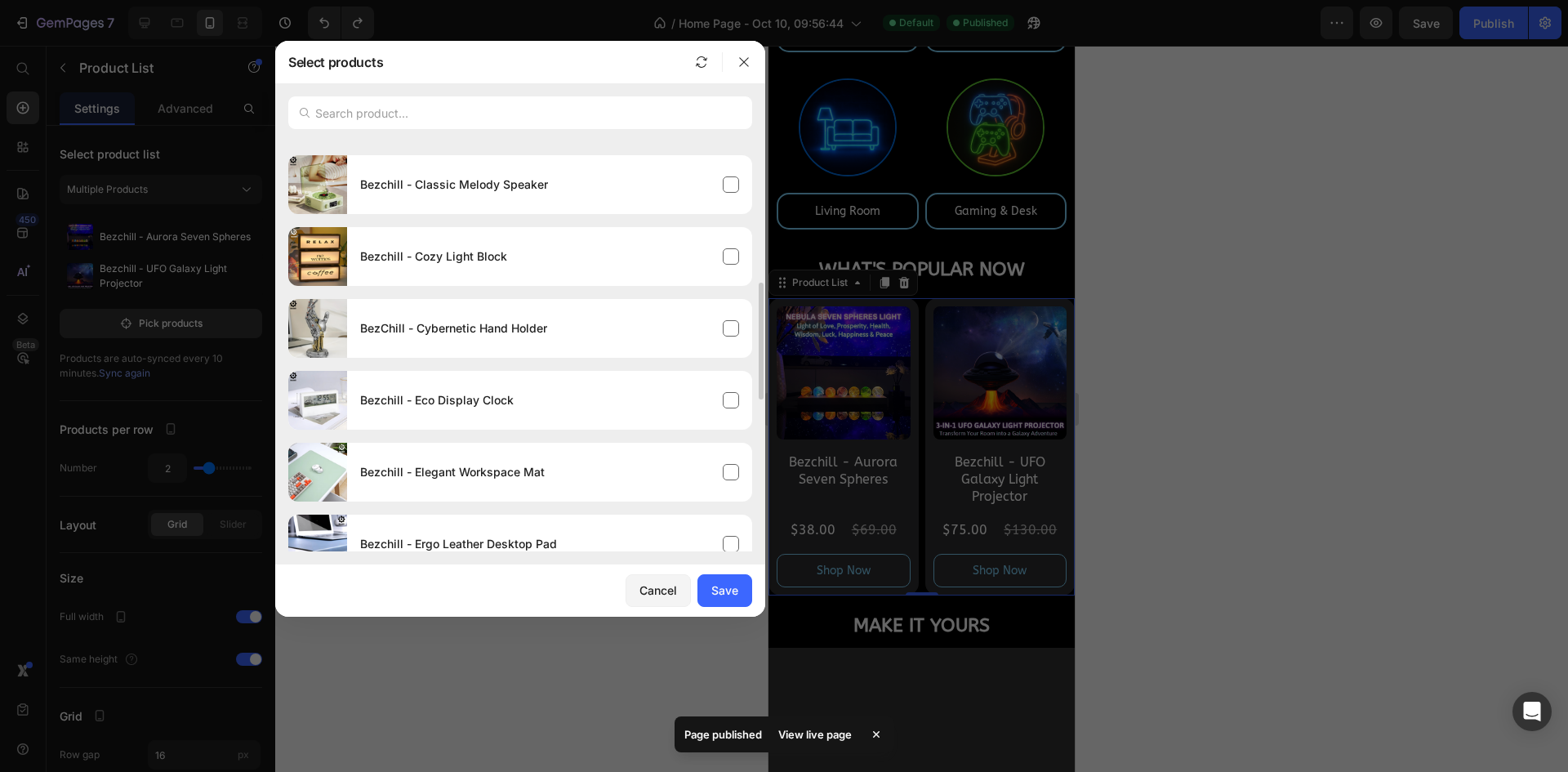 scroll, scrollTop: 0, scrollLeft: 0, axis: both 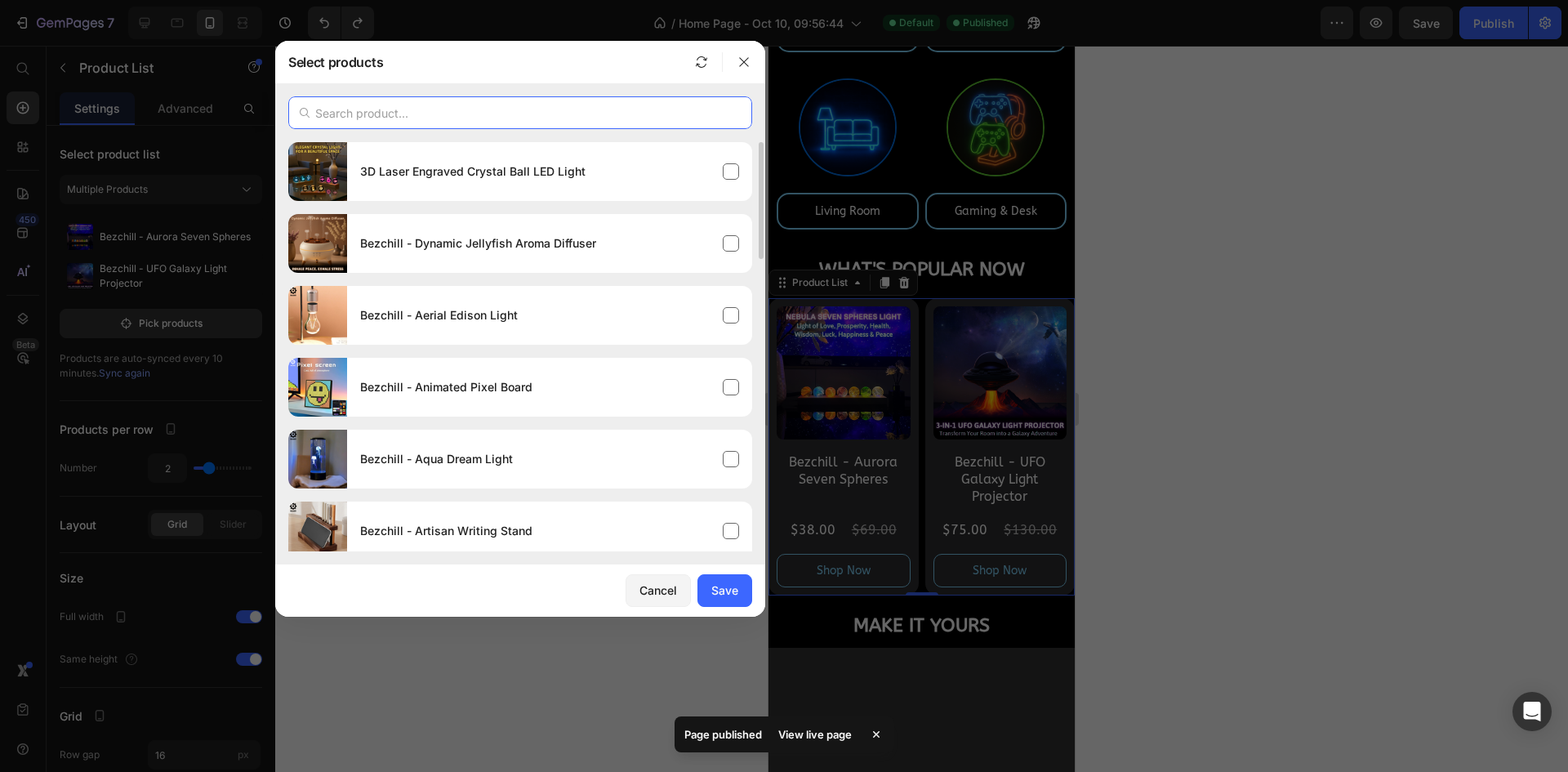 click at bounding box center (520, 113) 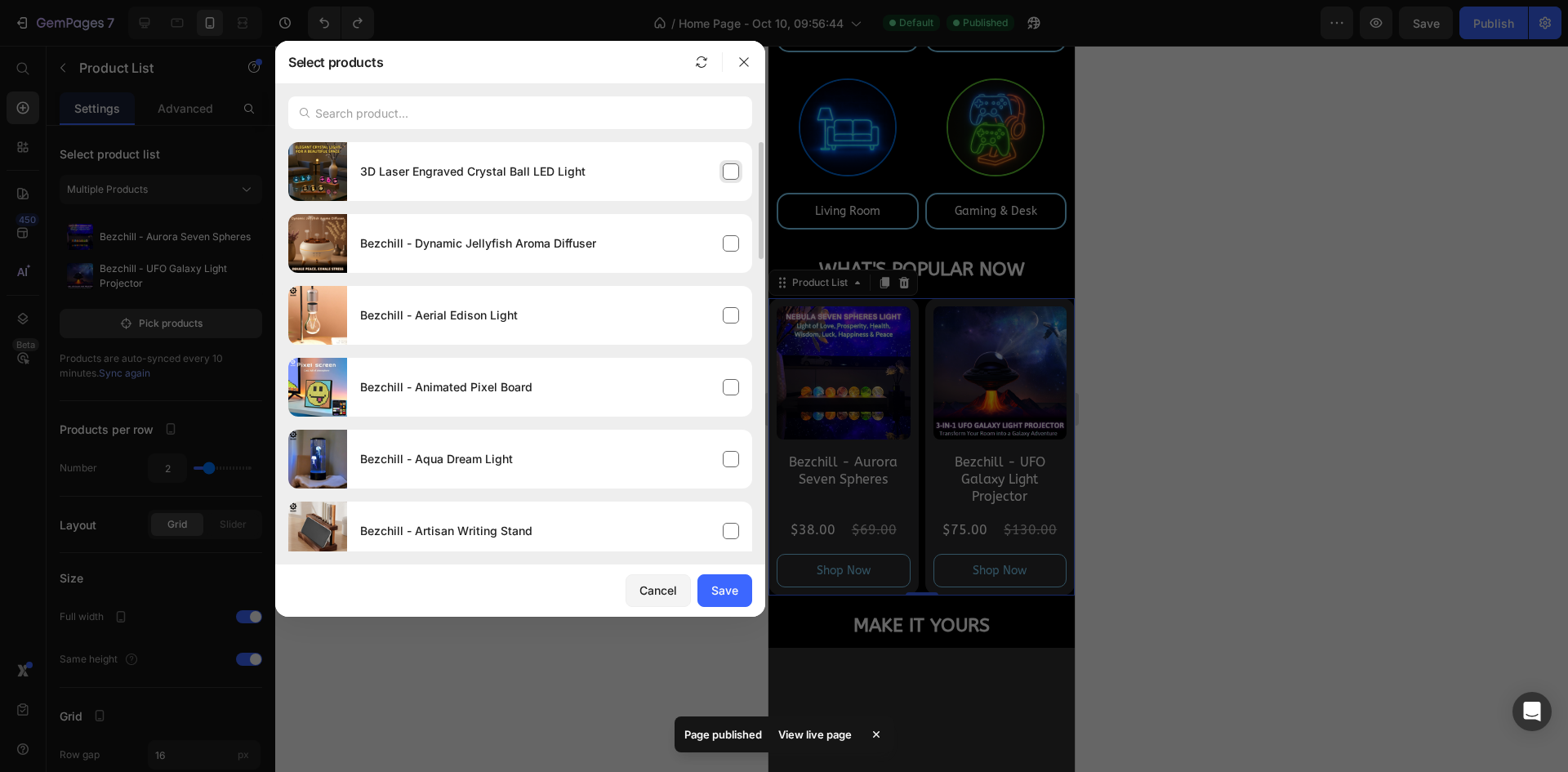 click on "3D Laser Engraved Crystal Ball LED Light" at bounding box center [550, 172] 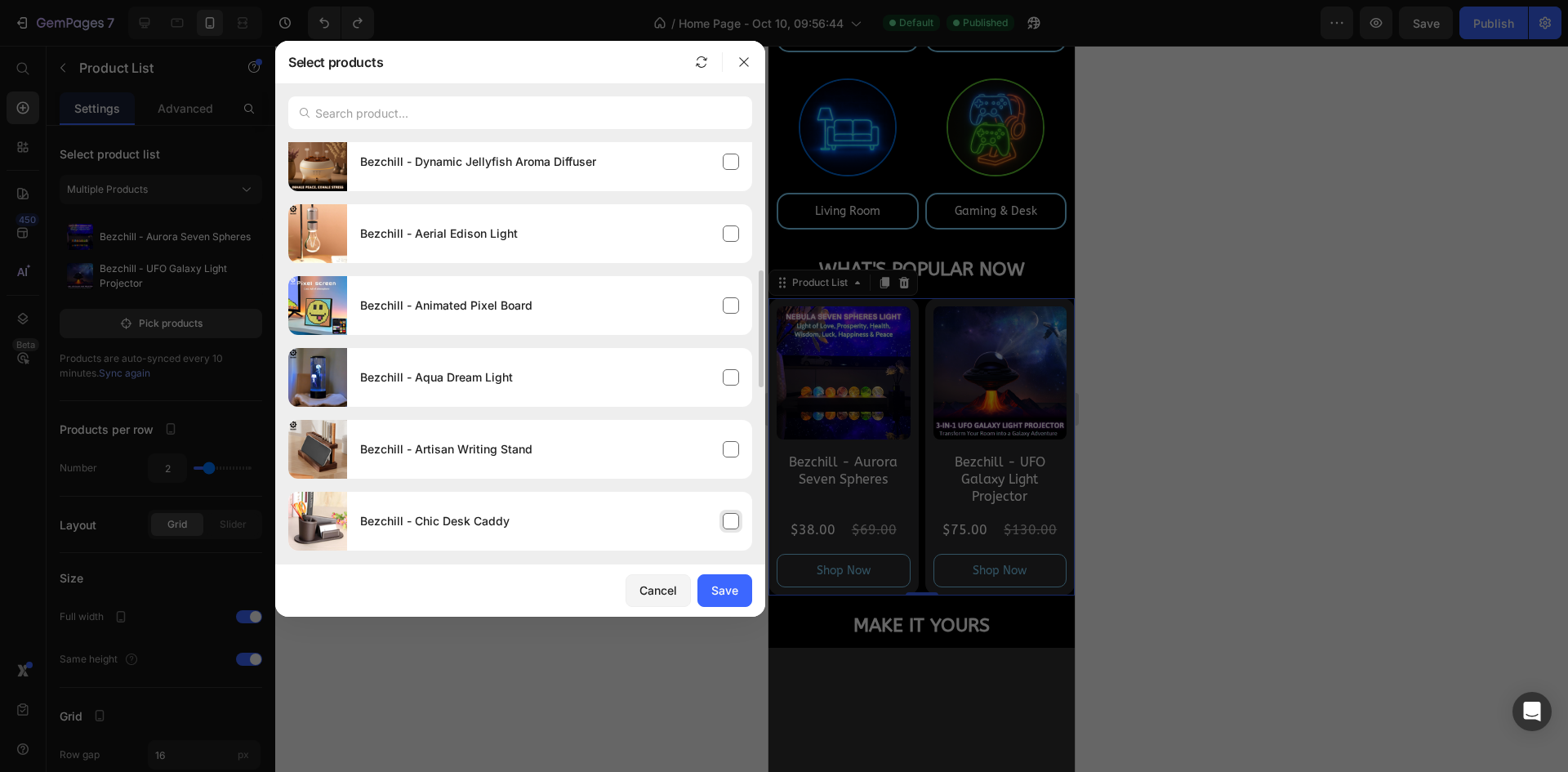 scroll, scrollTop: 163, scrollLeft: 0, axis: vertical 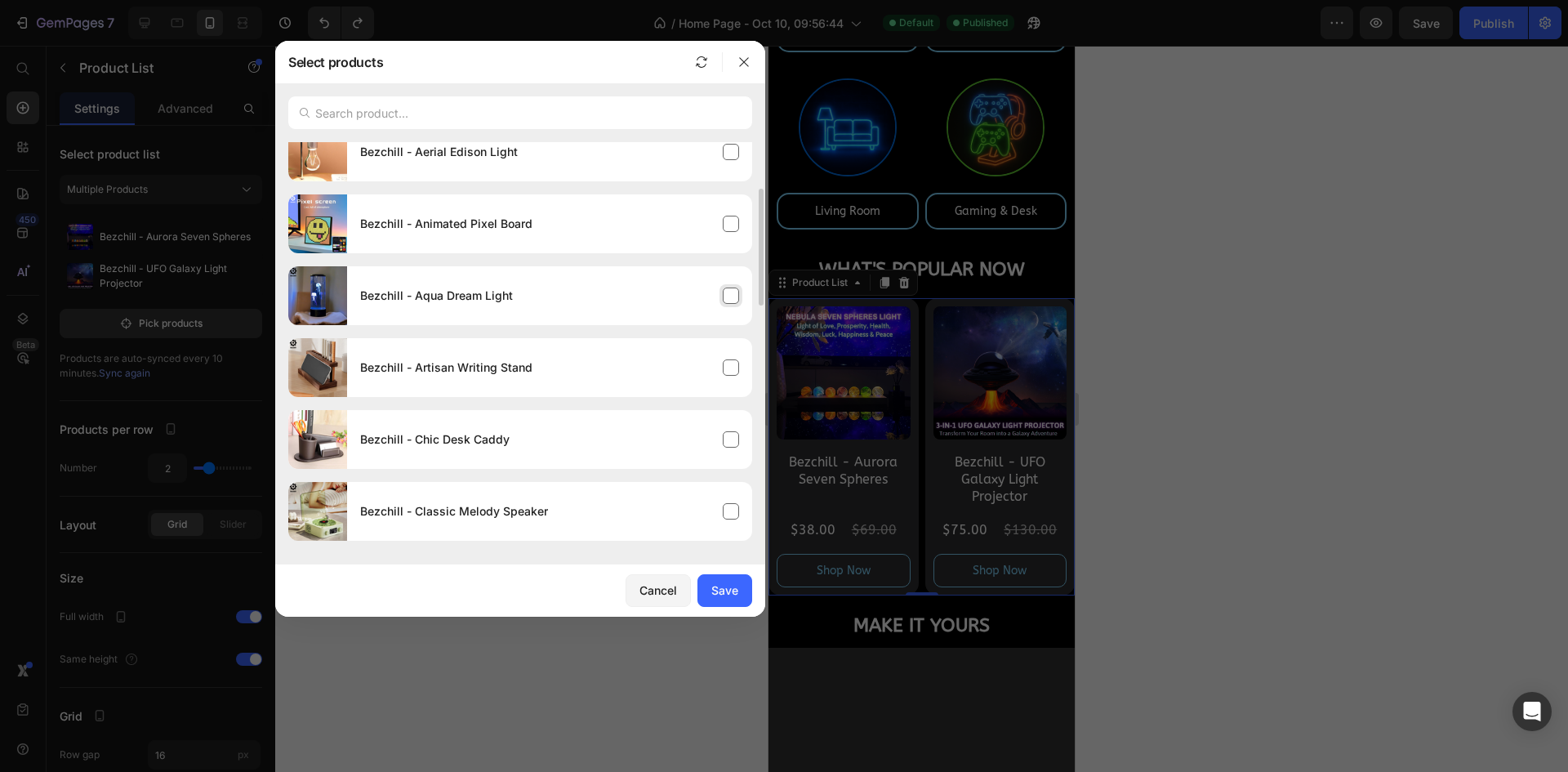 click on "Bezchill - Aqua Dream Light" at bounding box center (550, 296) 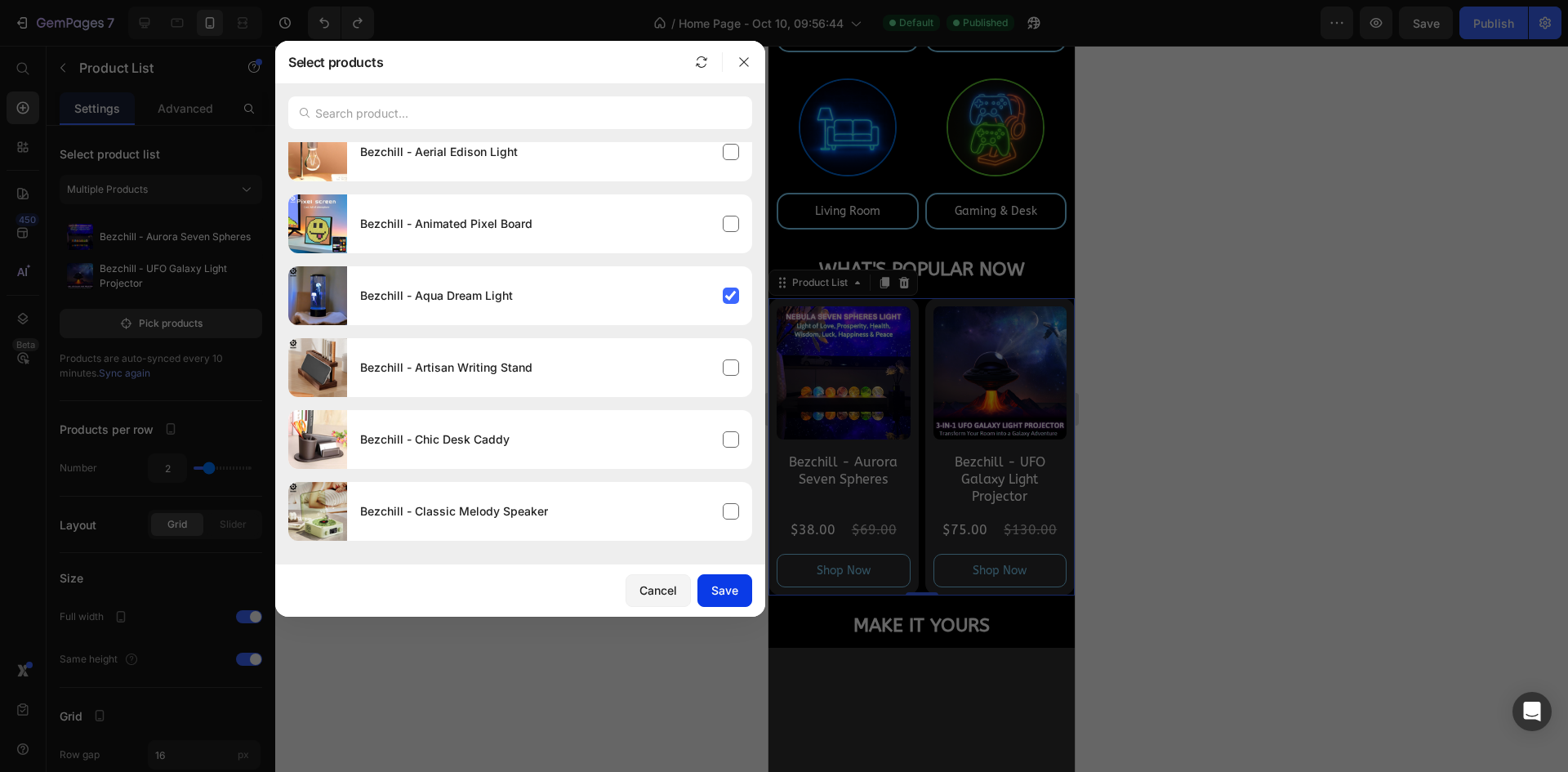 click on "Save" 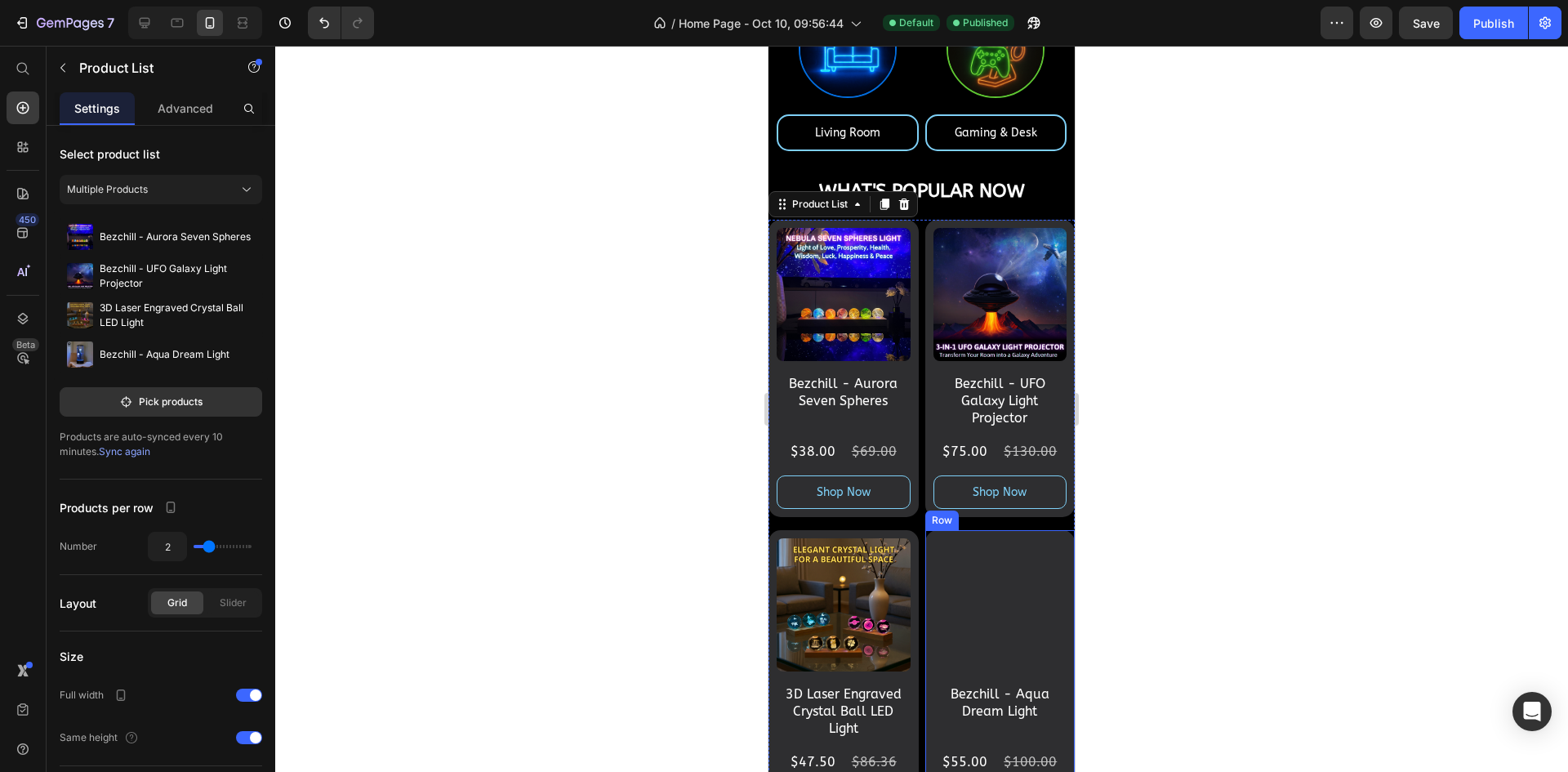 scroll, scrollTop: 930, scrollLeft: 0, axis: vertical 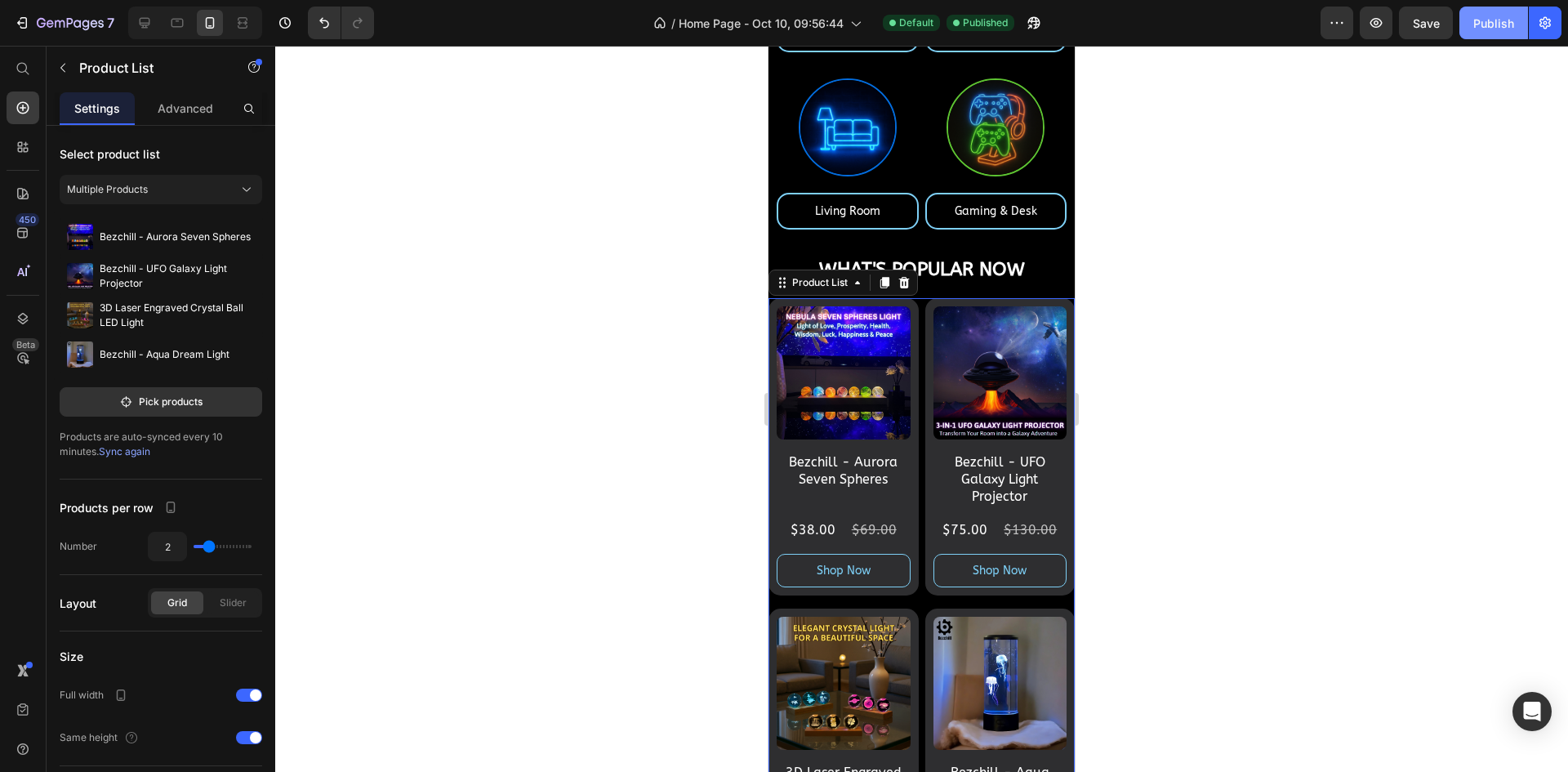 click on "Publish" at bounding box center [1494, 23] 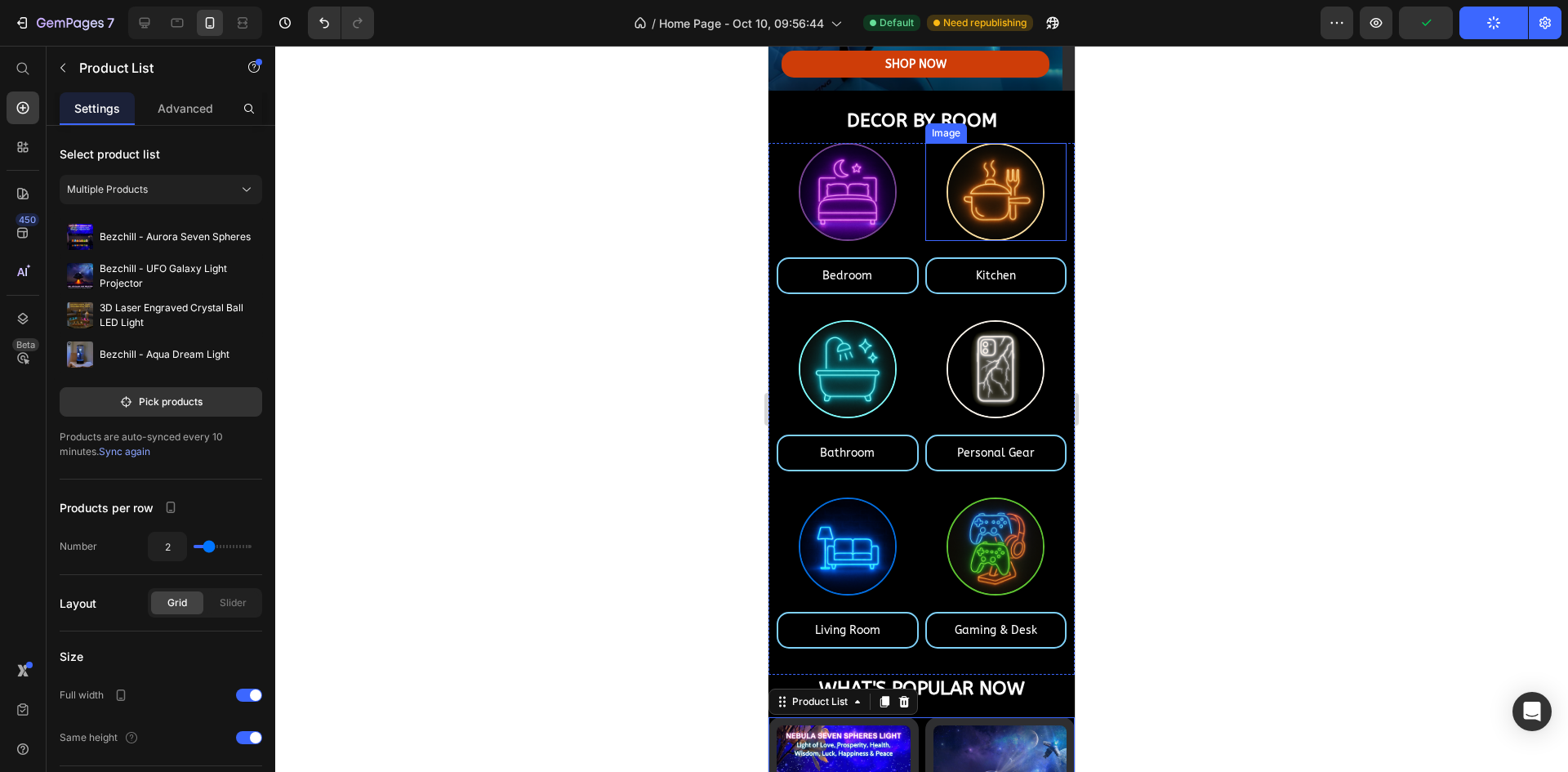 scroll, scrollTop: 359, scrollLeft: 0, axis: vertical 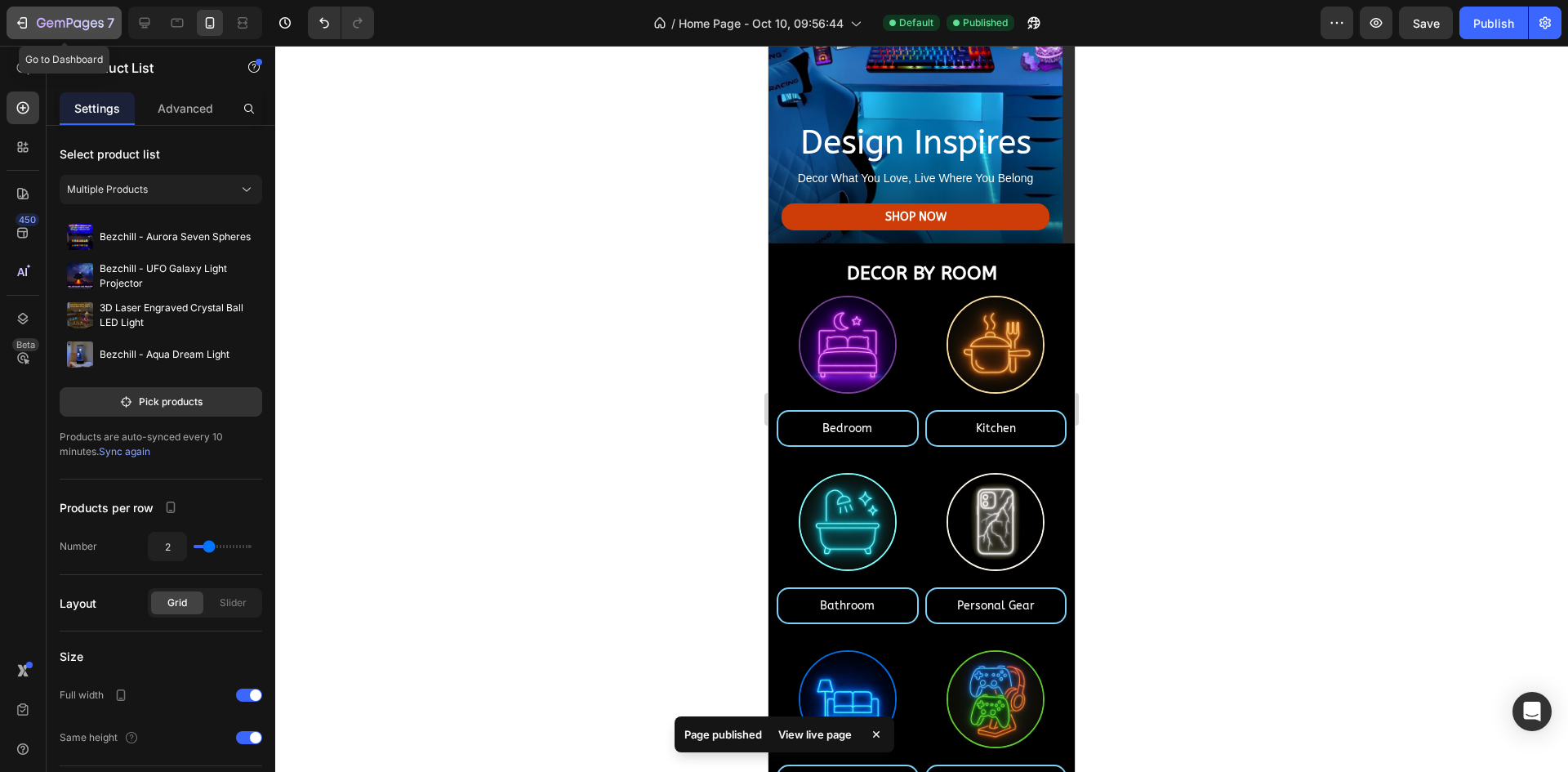 click 